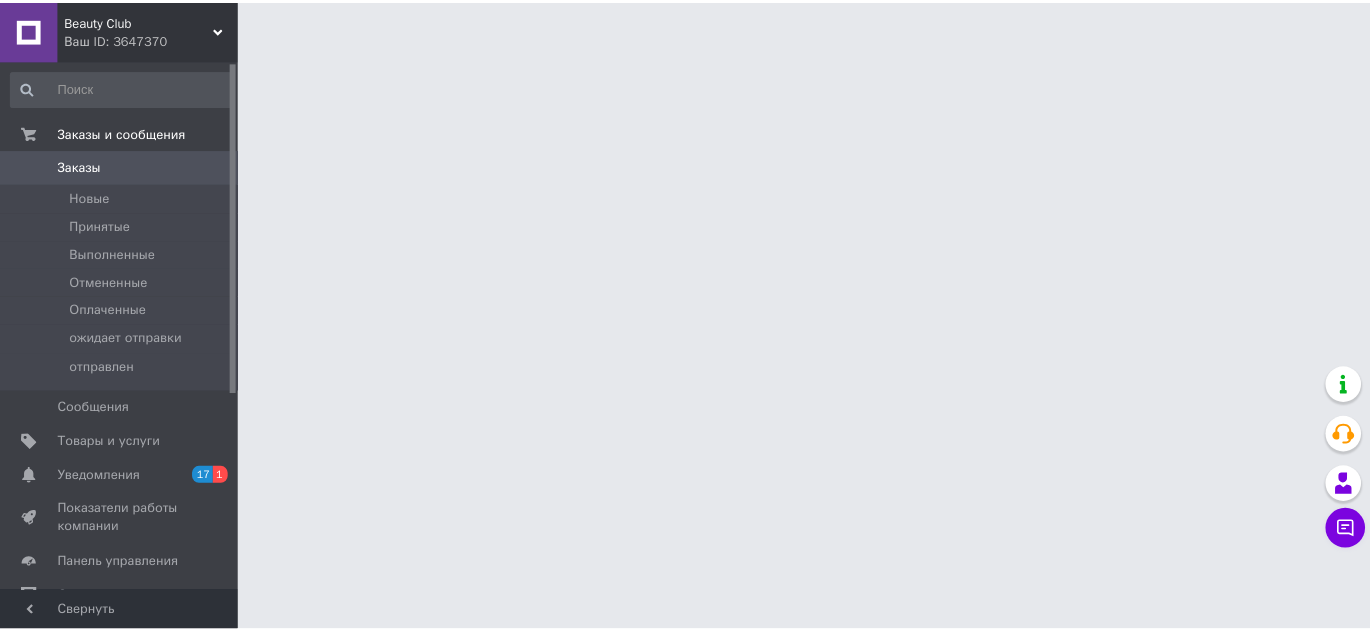 scroll, scrollTop: 0, scrollLeft: 0, axis: both 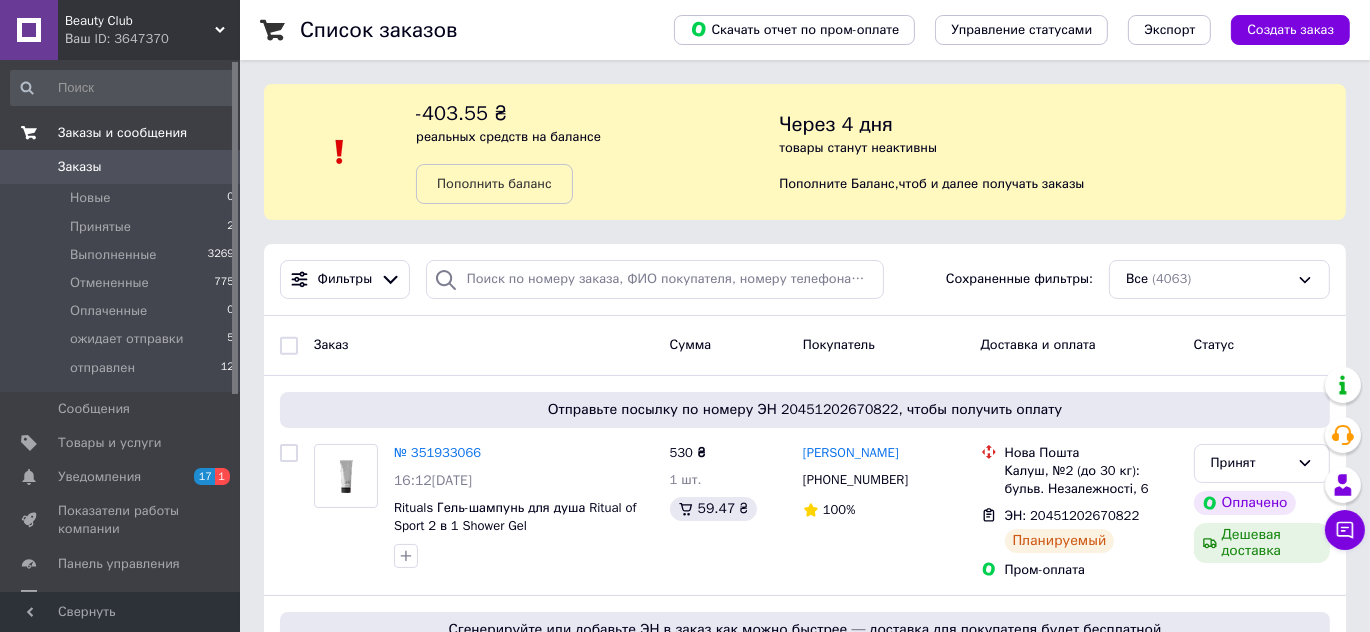 click on "Заказы и сообщения" at bounding box center (122, 133) 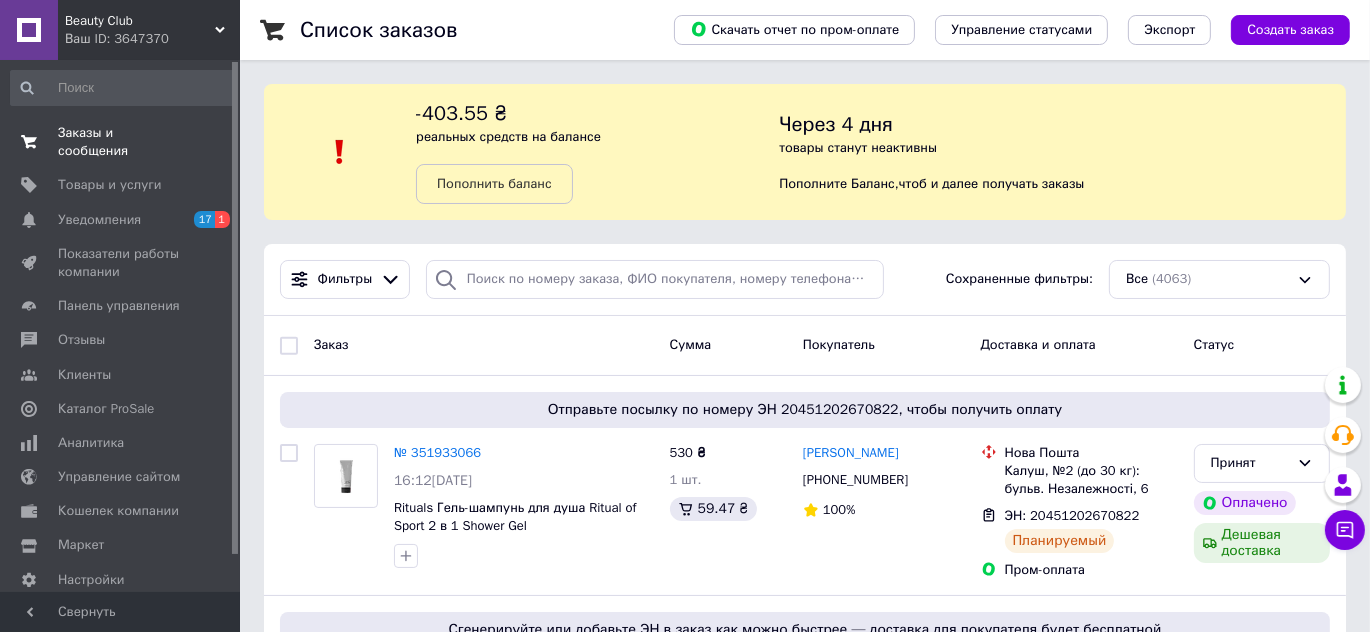 click on "Заказы и сообщения" at bounding box center (121, 142) 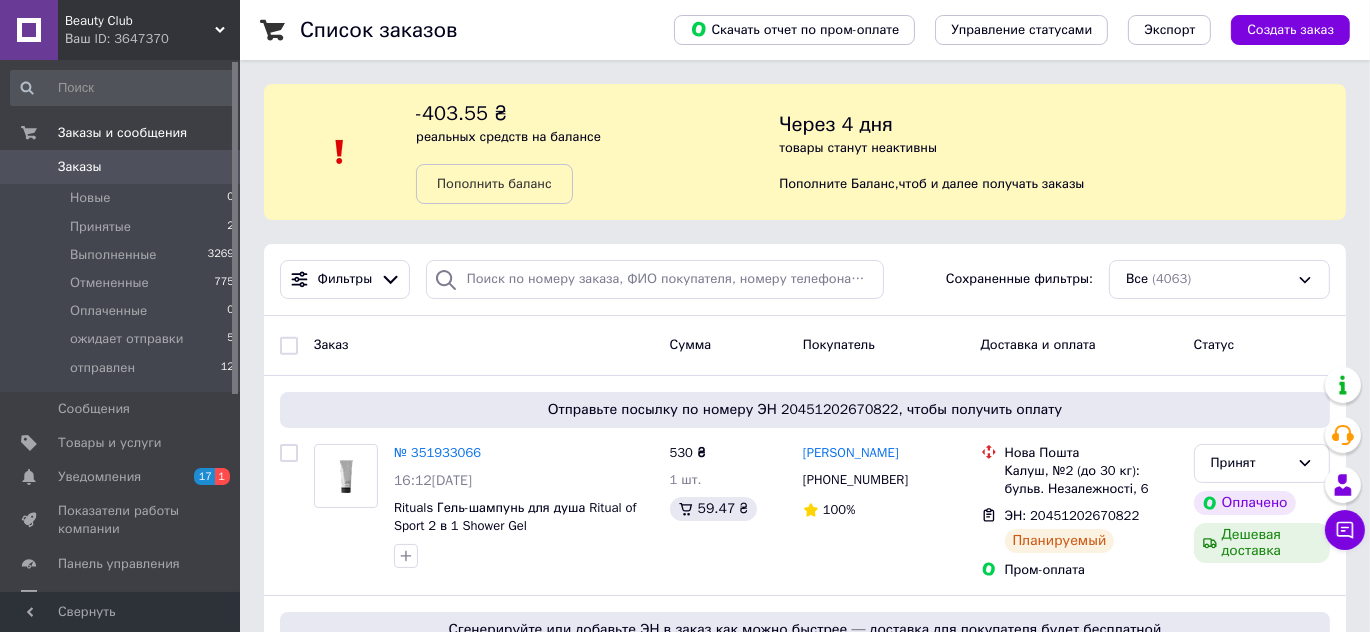 click on "Заказы" at bounding box center (80, 167) 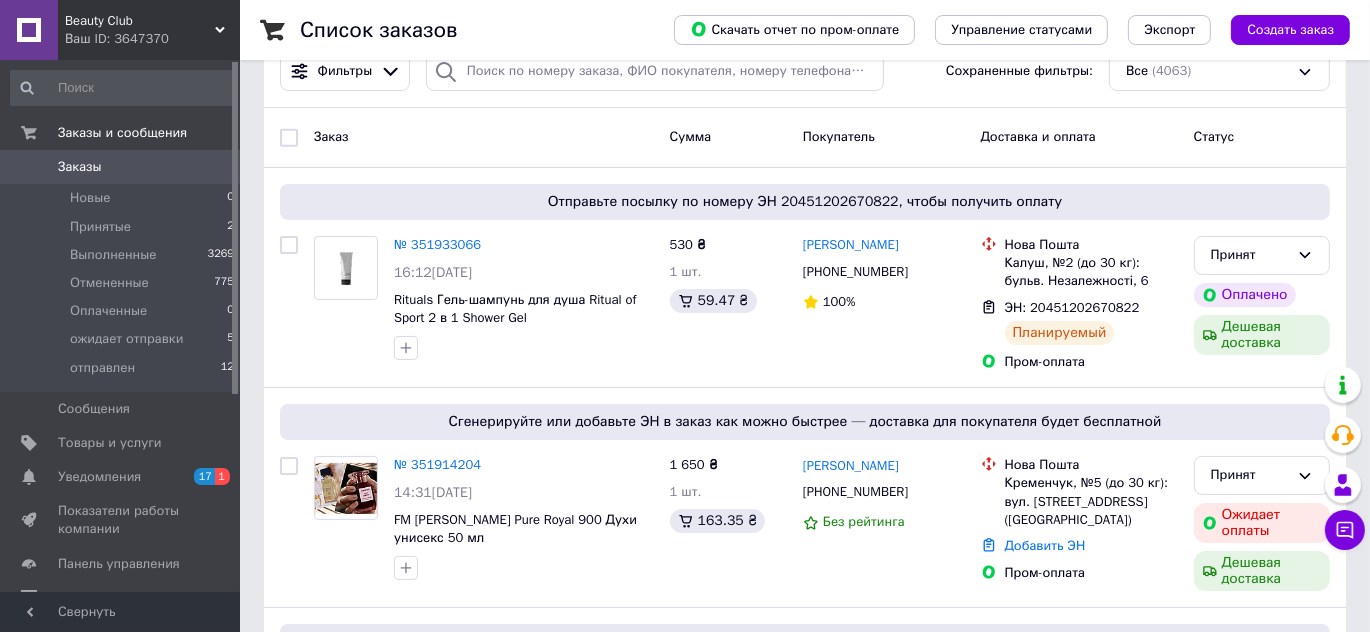 scroll, scrollTop: 272, scrollLeft: 0, axis: vertical 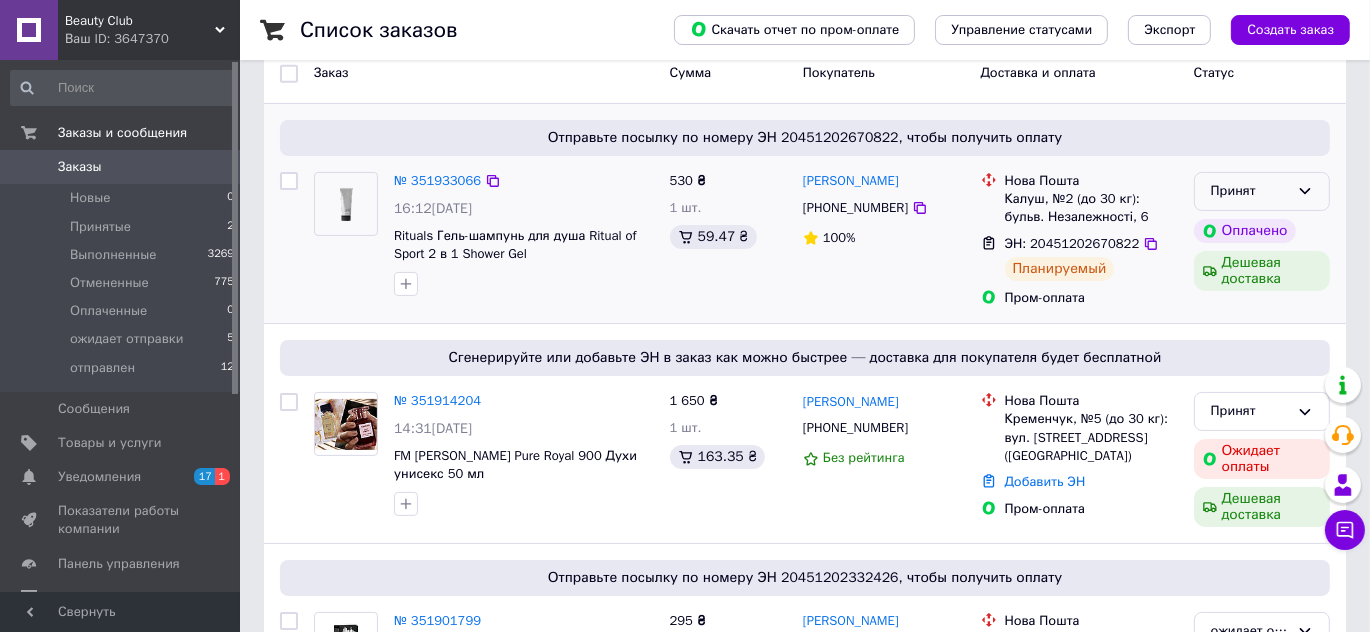 click 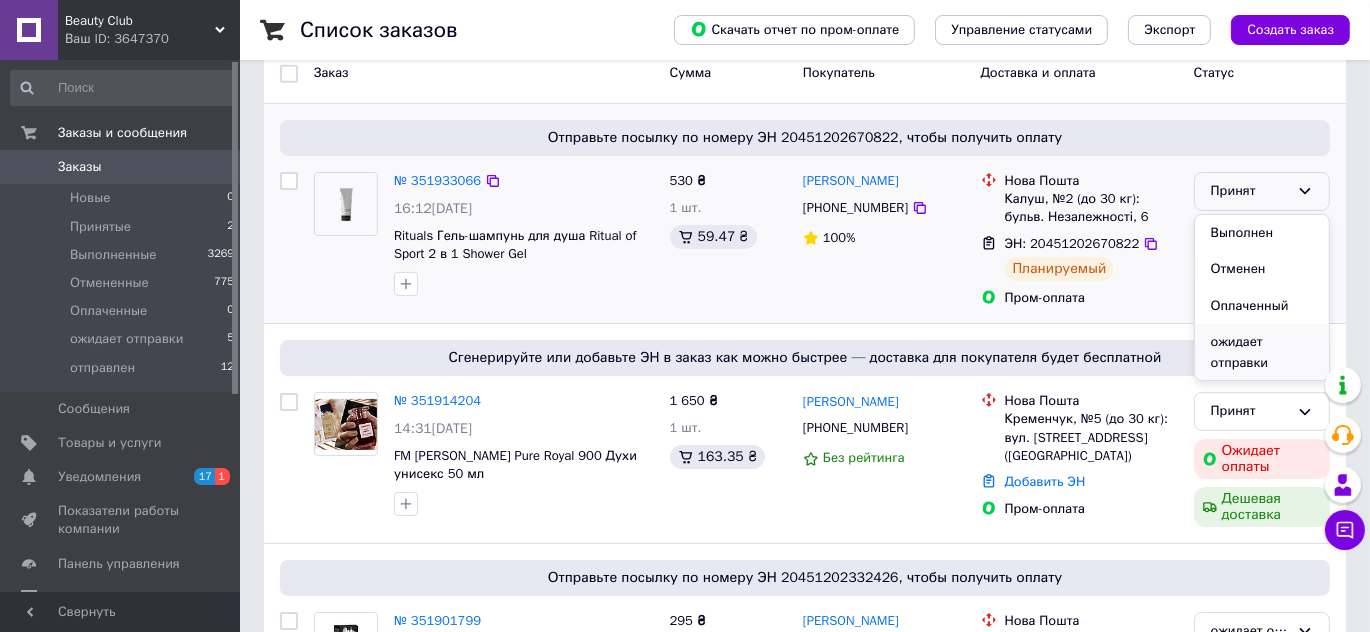 click on "ожидает отправки" at bounding box center [1262, 352] 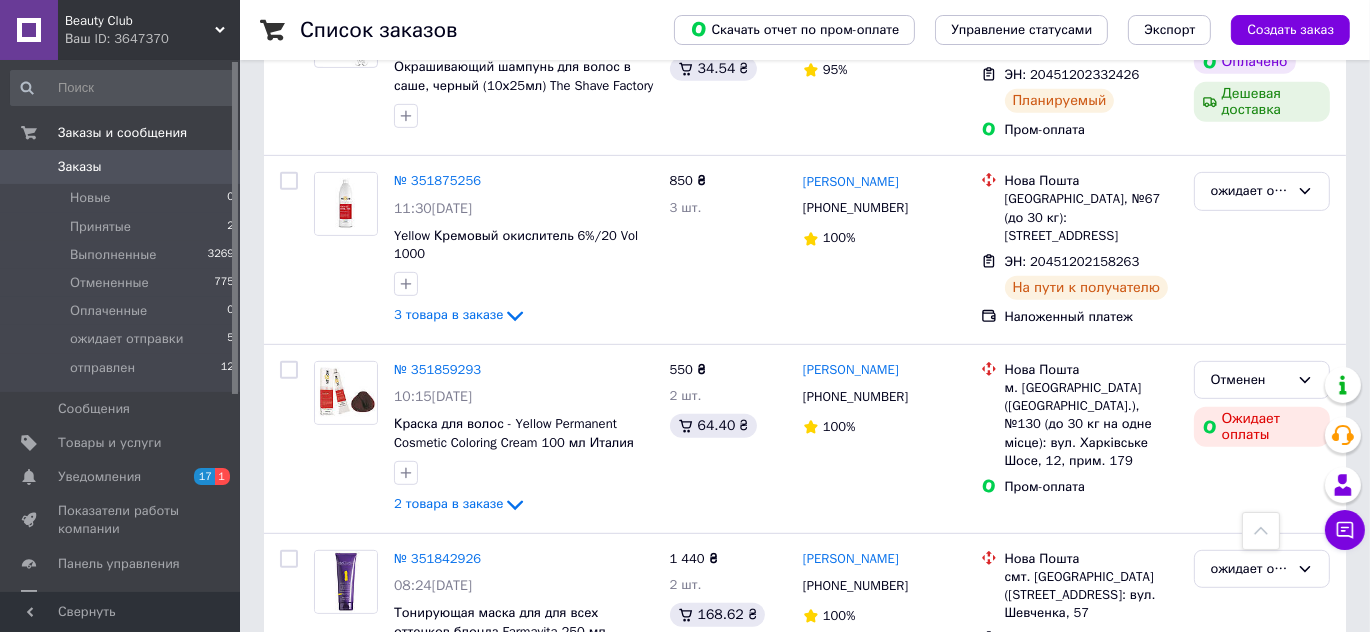 scroll, scrollTop: 909, scrollLeft: 0, axis: vertical 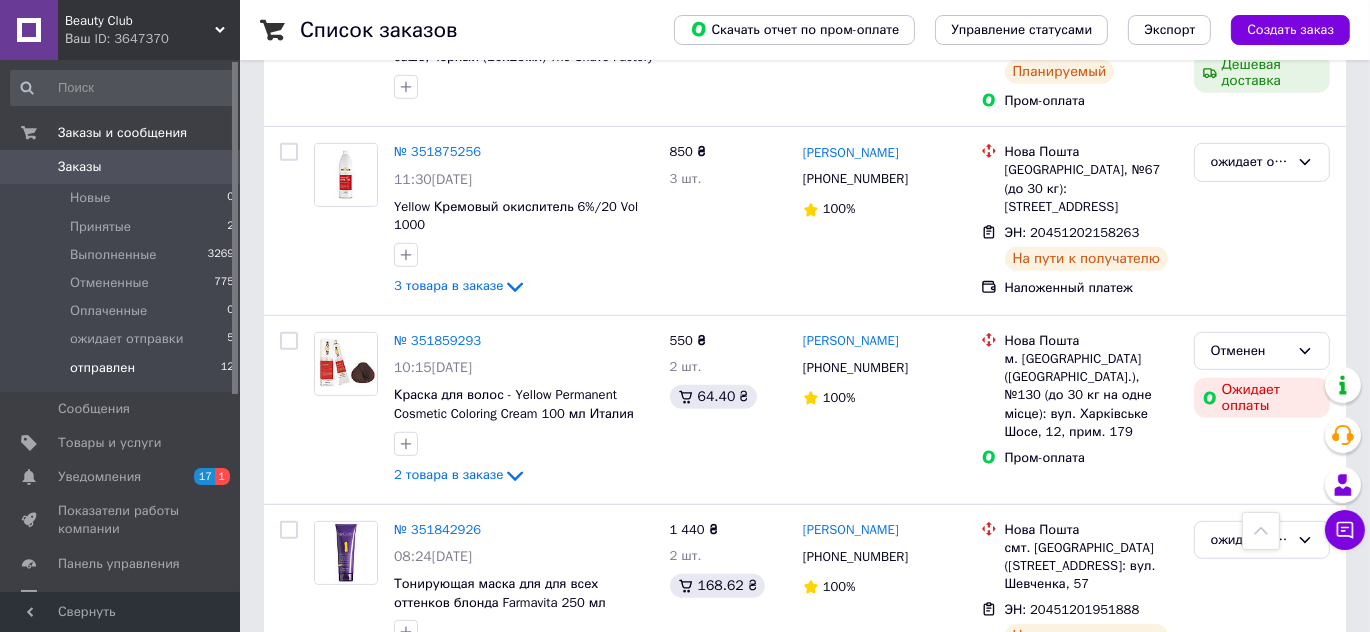 click on "отправлен" at bounding box center [102, 368] 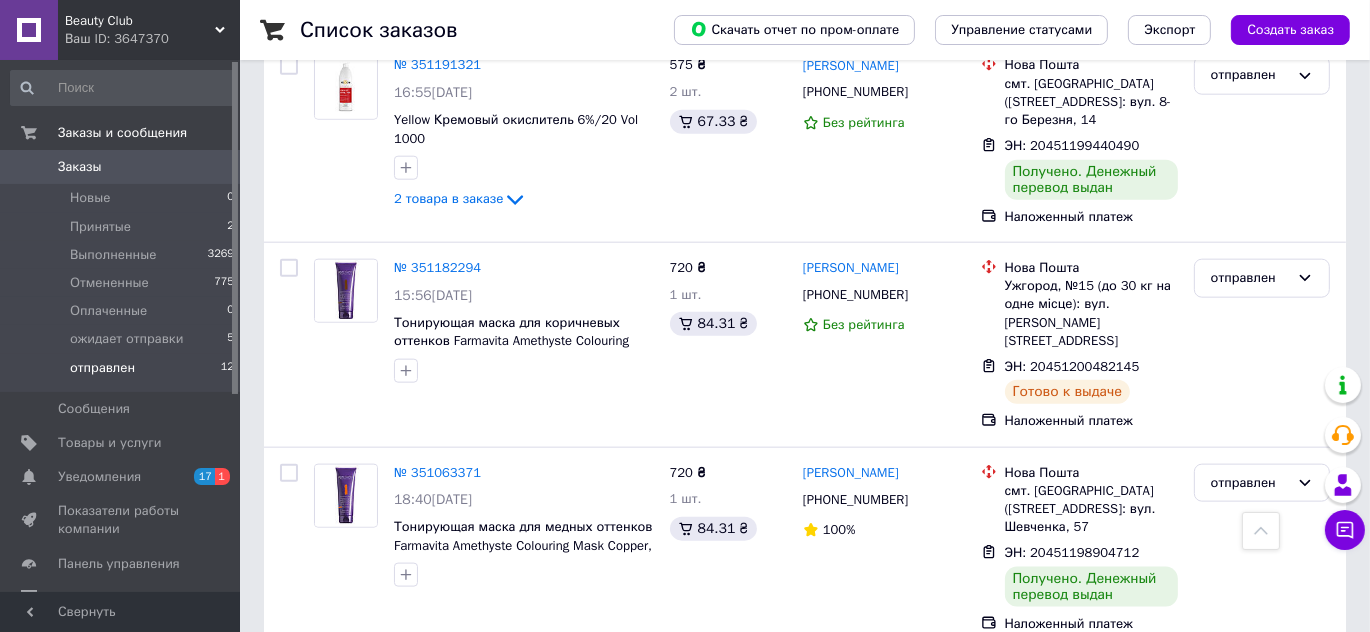 scroll, scrollTop: 2274, scrollLeft: 0, axis: vertical 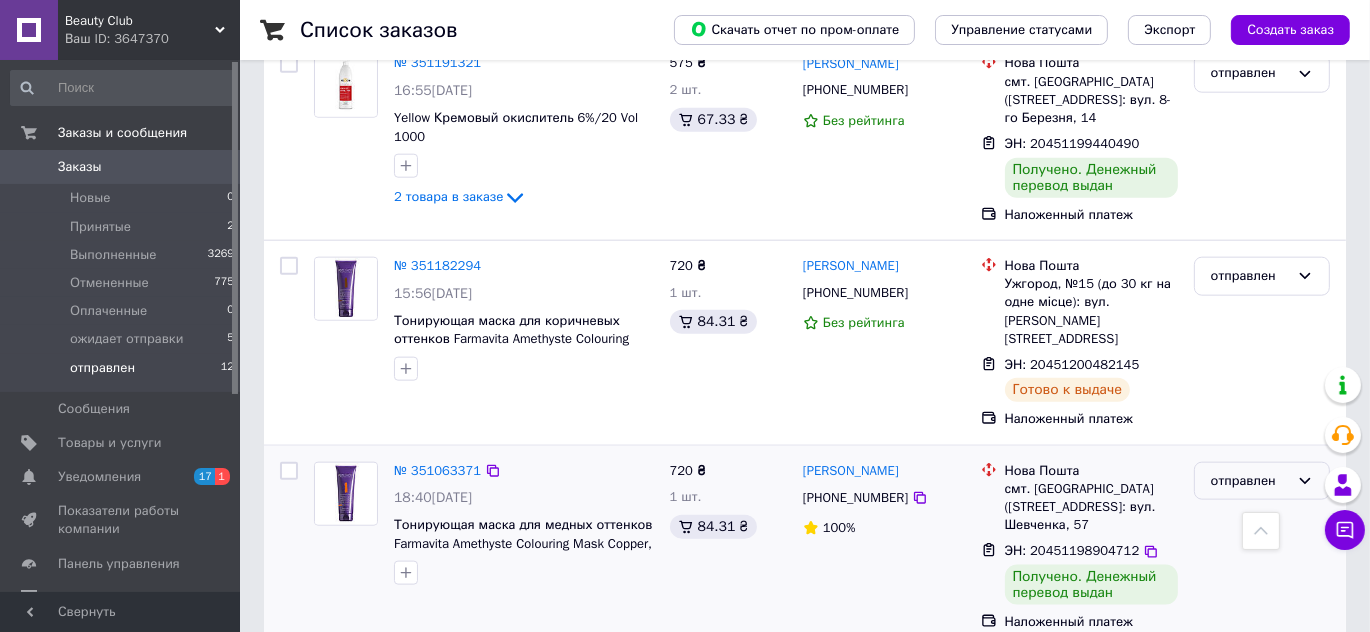 click 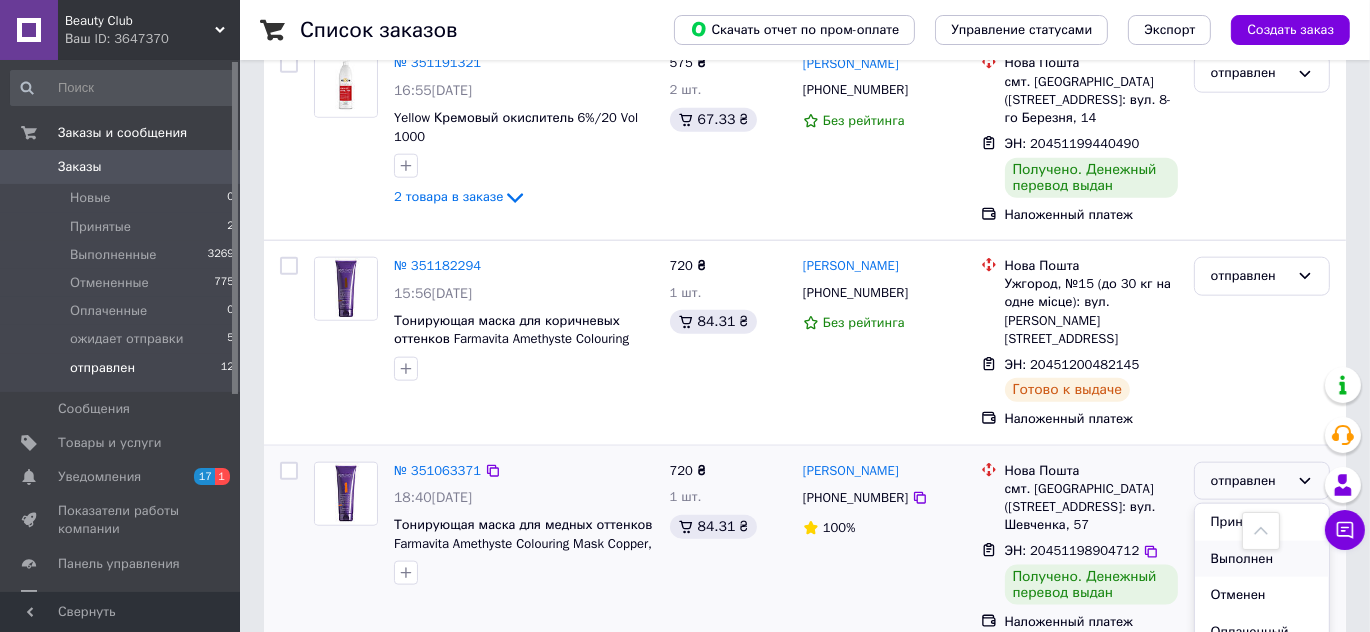 click on "Выполнен" at bounding box center [1262, 559] 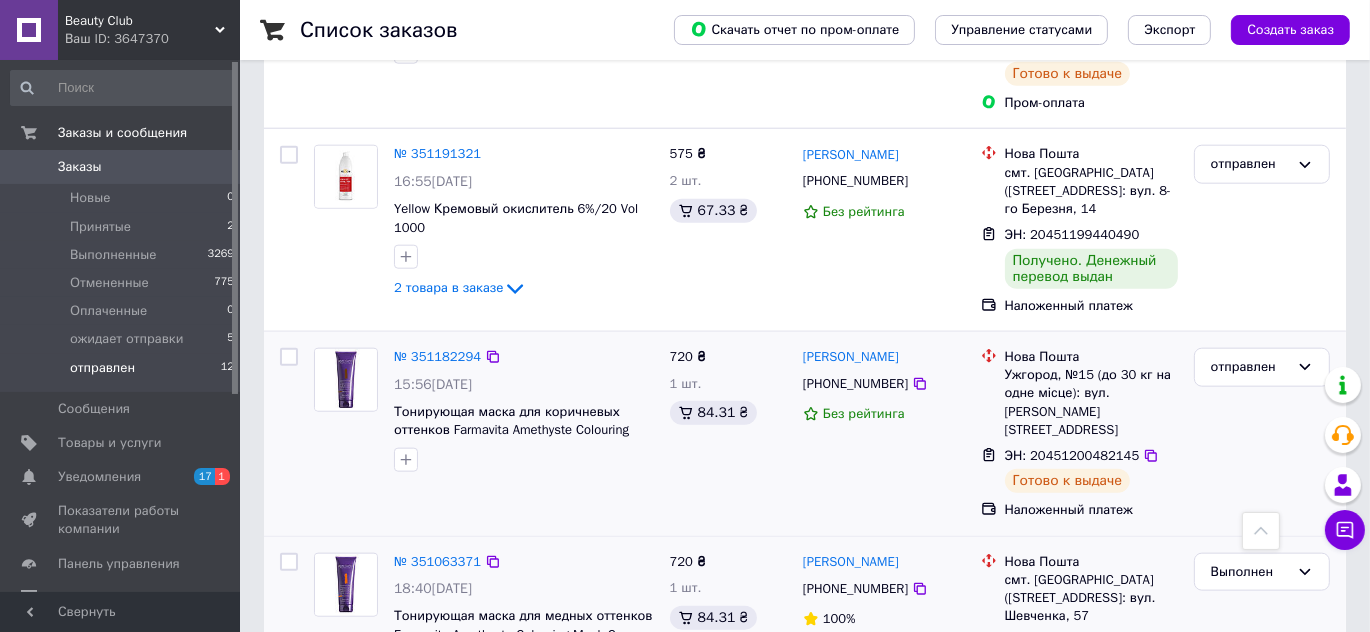 scroll, scrollTop: 2092, scrollLeft: 0, axis: vertical 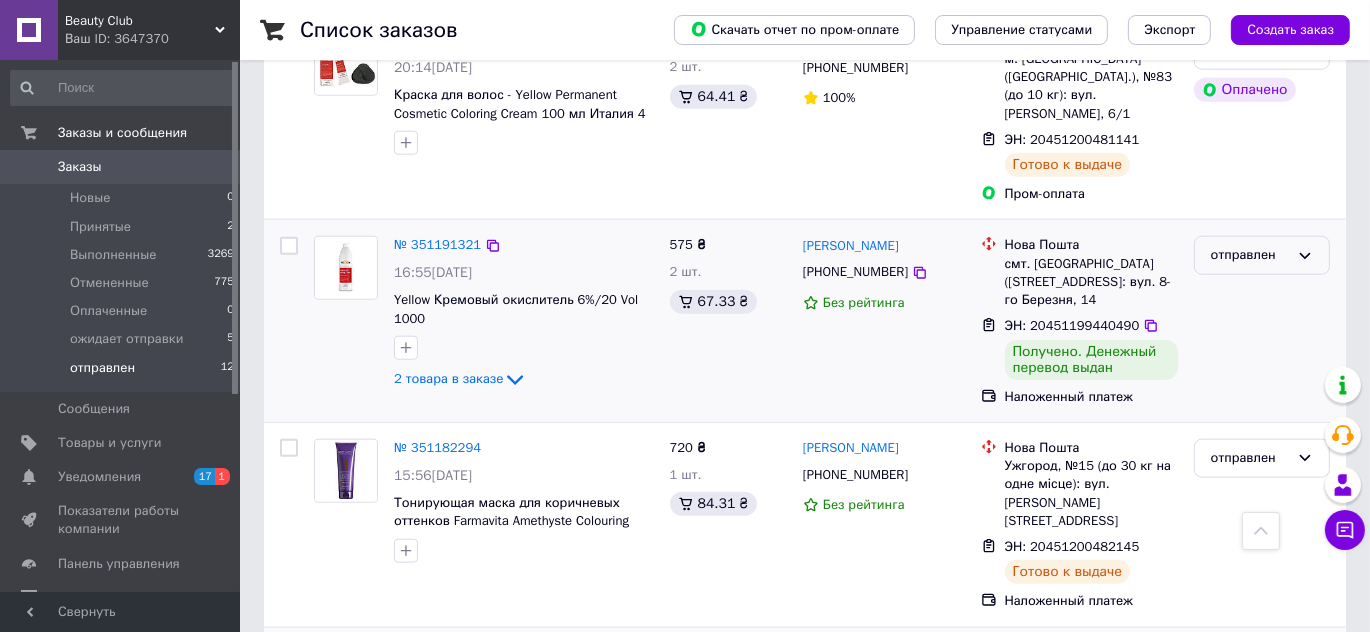 click 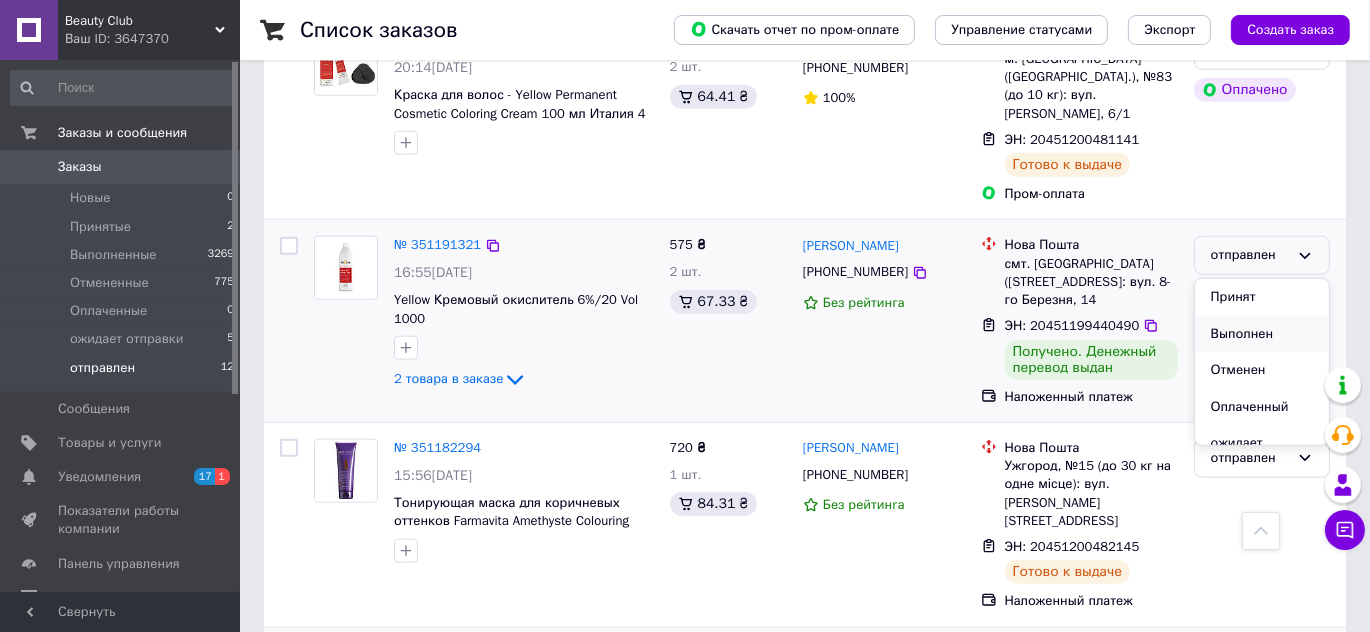 click on "Выполнен" at bounding box center (1262, 334) 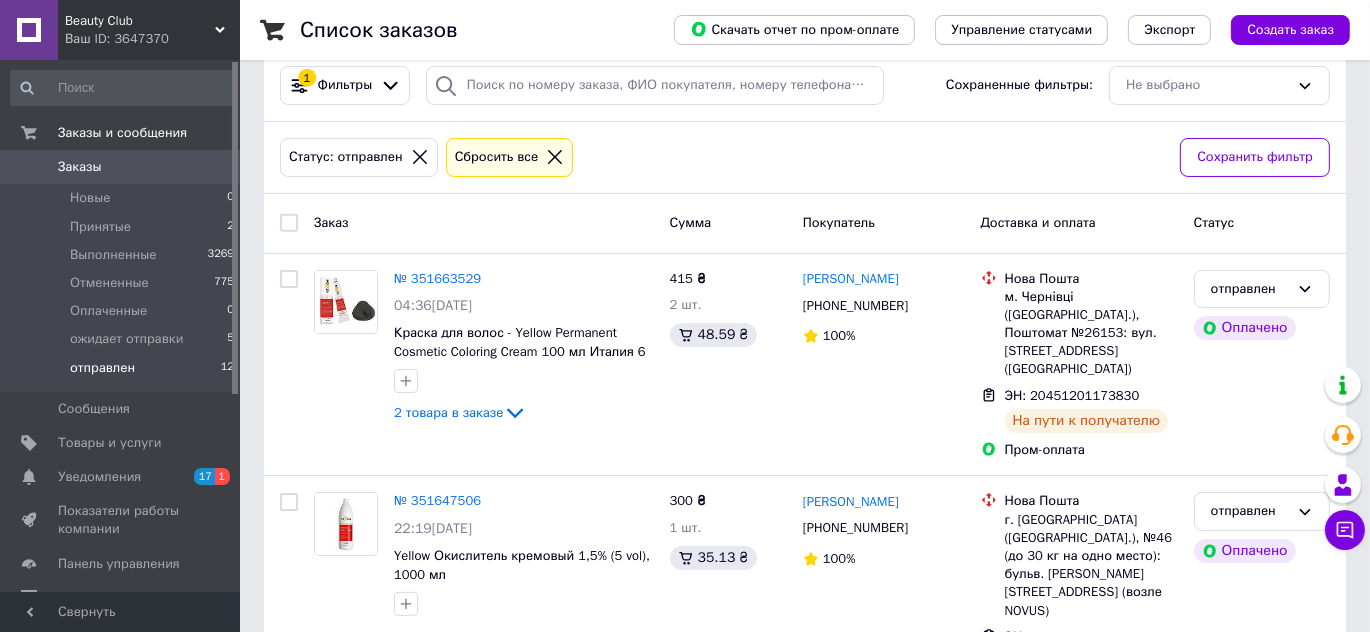 scroll, scrollTop: 183, scrollLeft: 0, axis: vertical 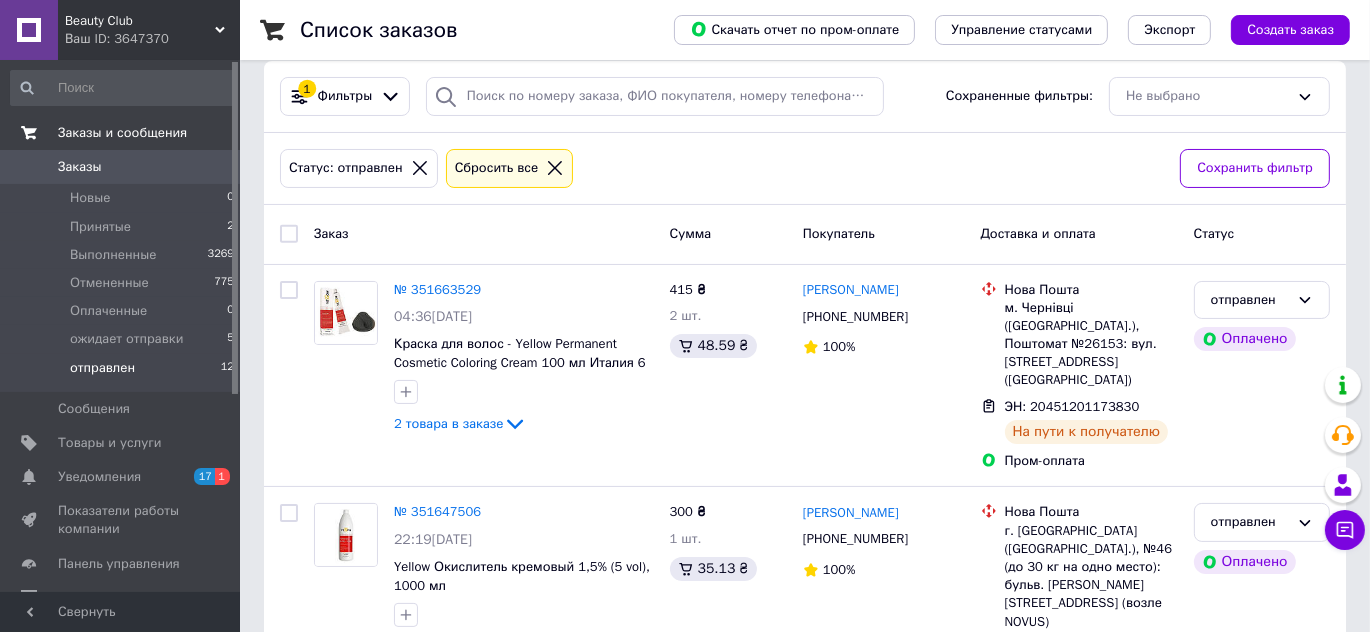 click on "Заказы и сообщения" at bounding box center [122, 133] 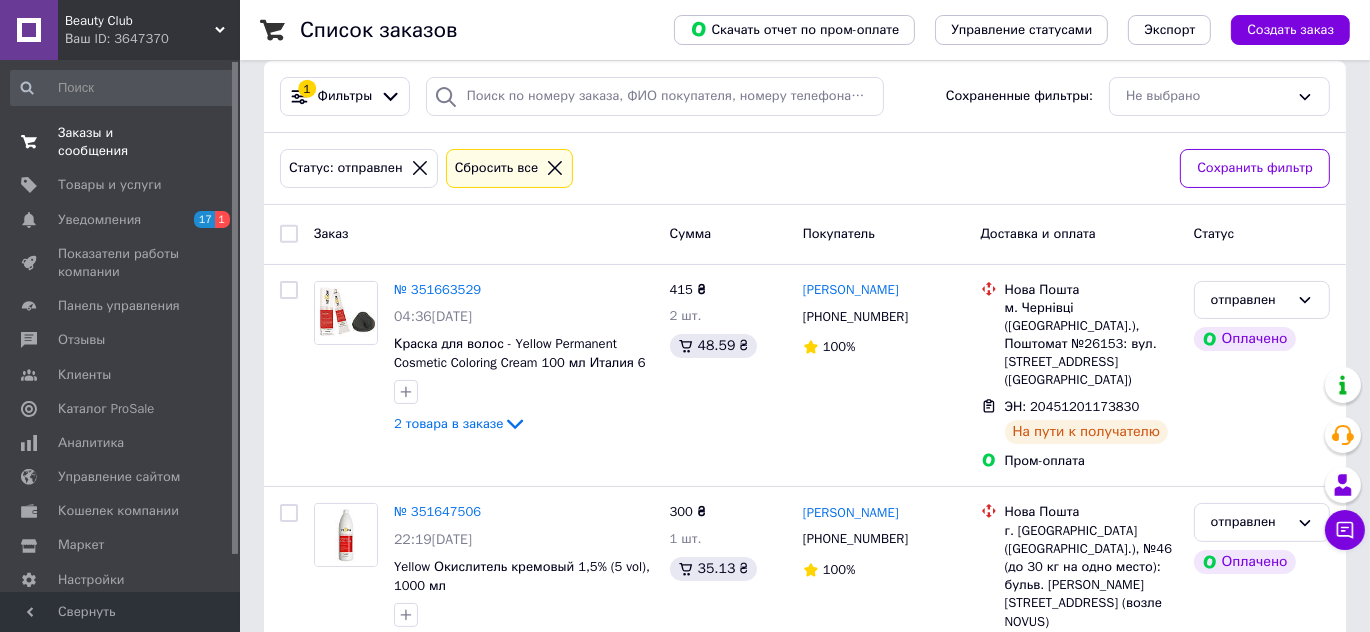 click on "Заказы и сообщения" at bounding box center (121, 142) 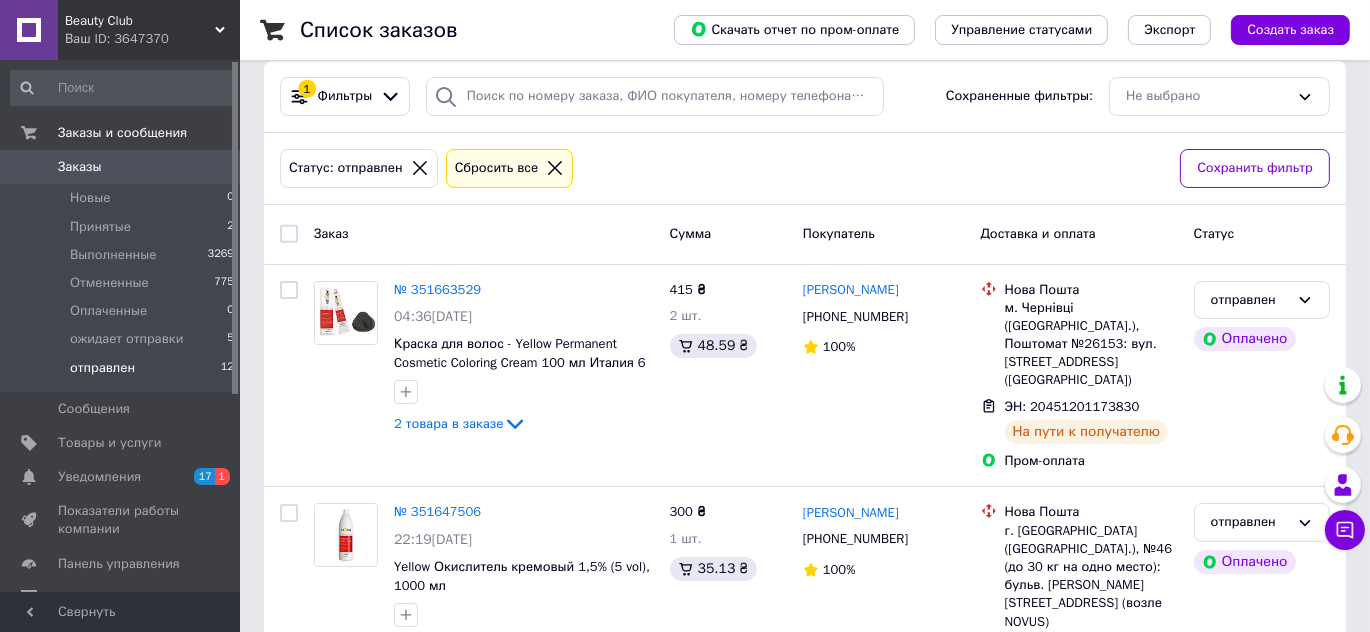 click on "Заказы" at bounding box center [80, 167] 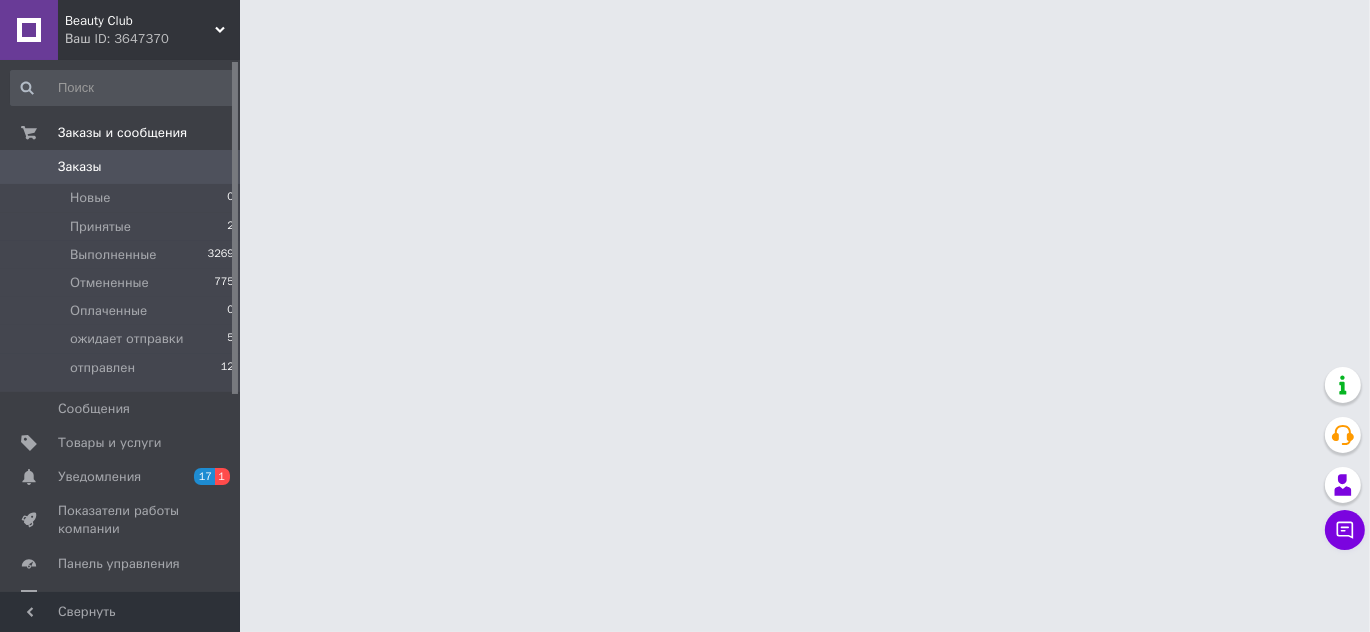 scroll, scrollTop: 0, scrollLeft: 0, axis: both 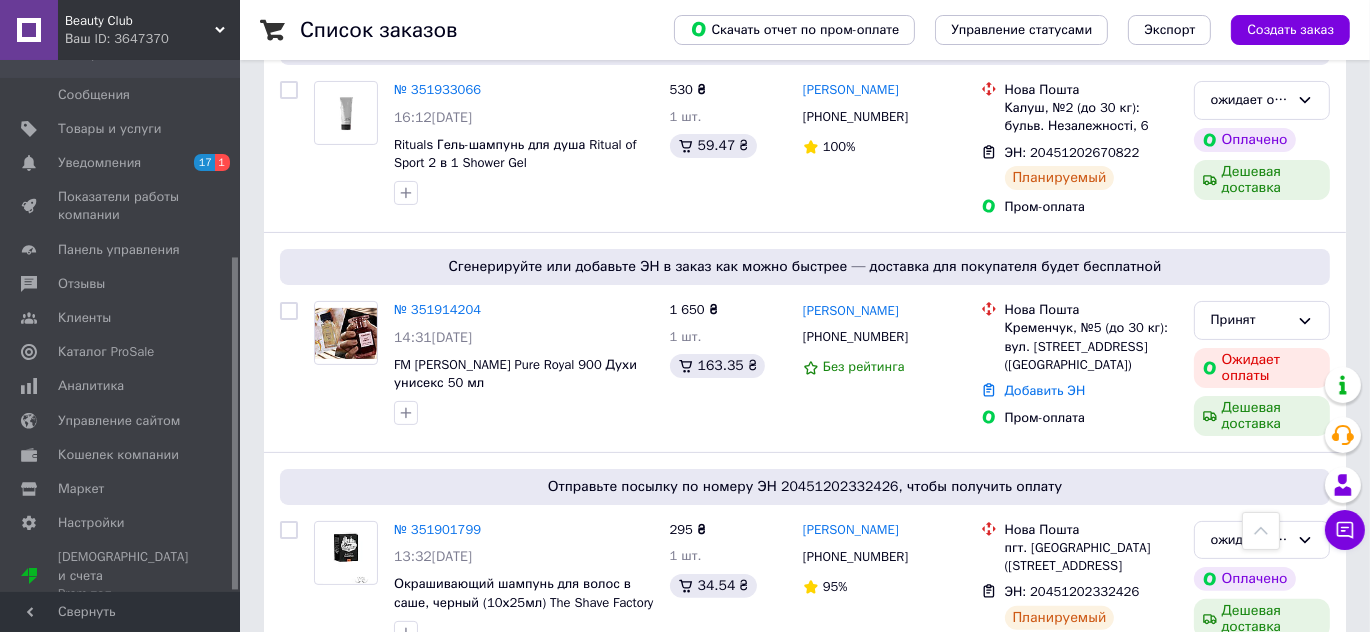 click on "Заказы 0" at bounding box center [123, -147] 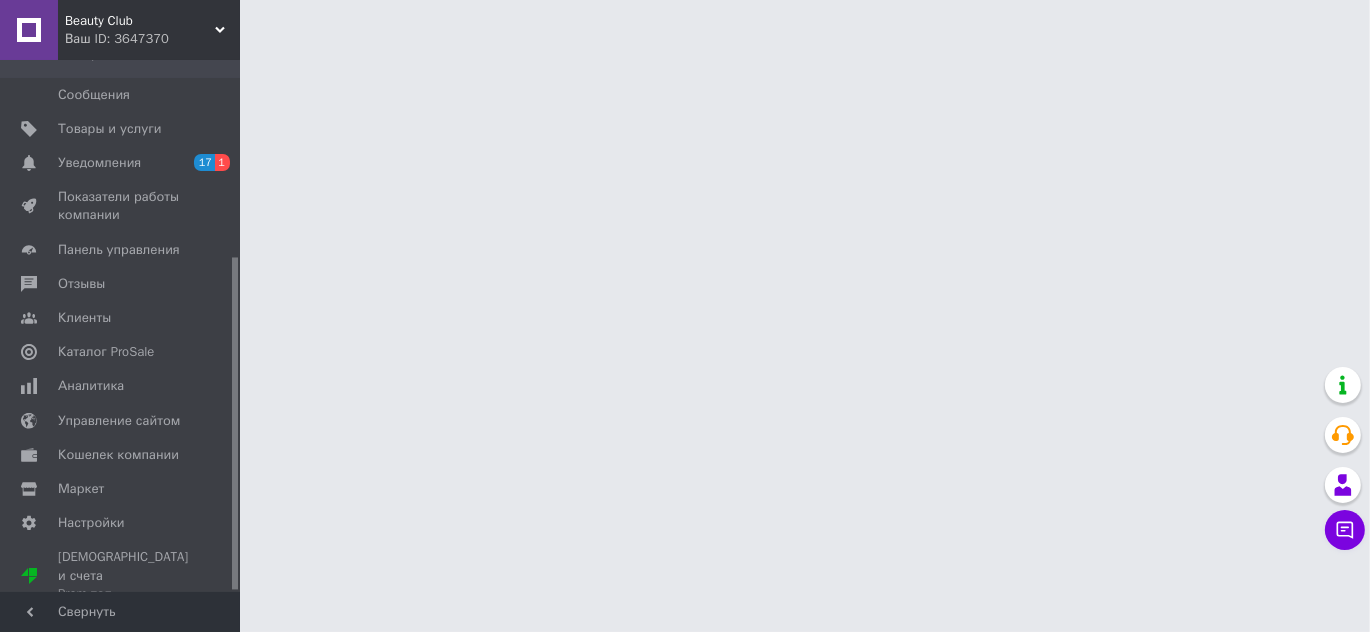 scroll, scrollTop: 0, scrollLeft: 0, axis: both 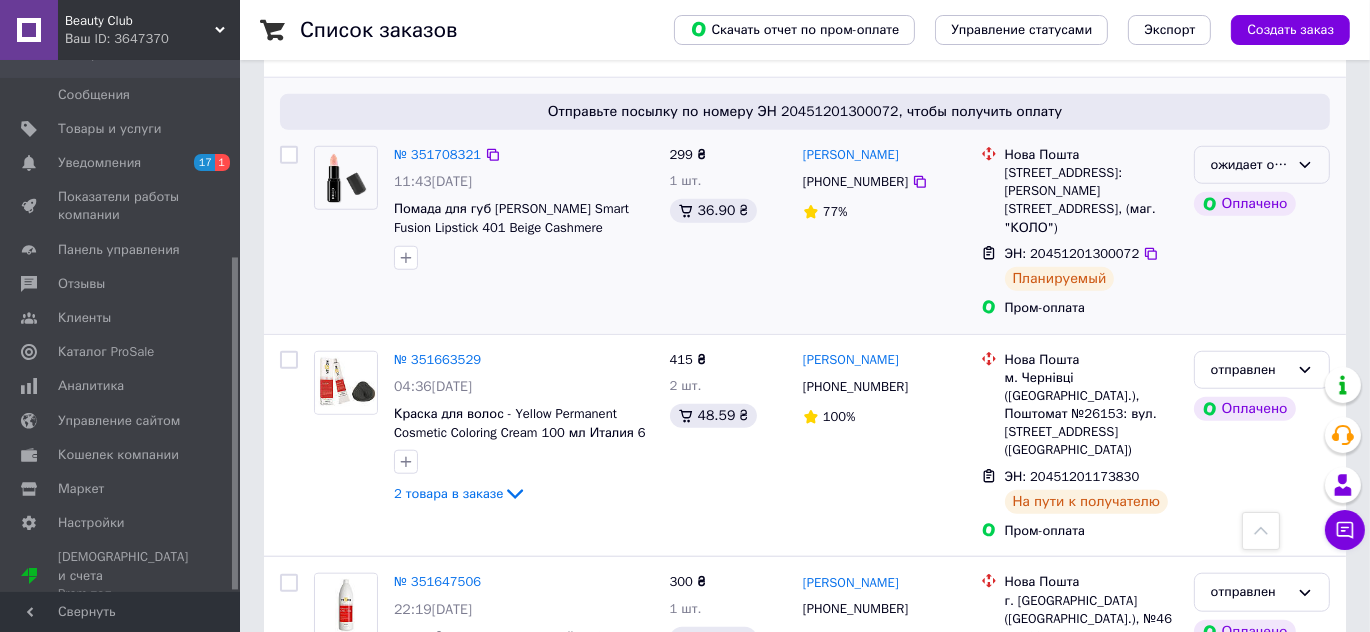 click 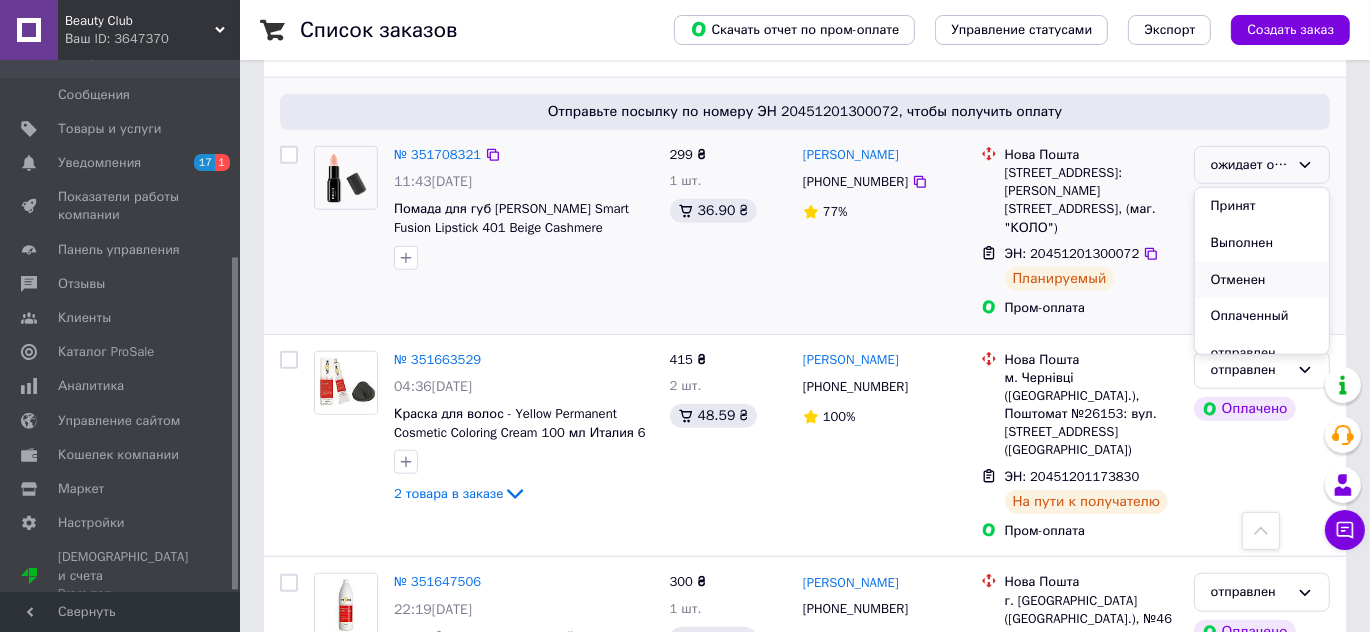 click on "Отменен" at bounding box center [1262, 280] 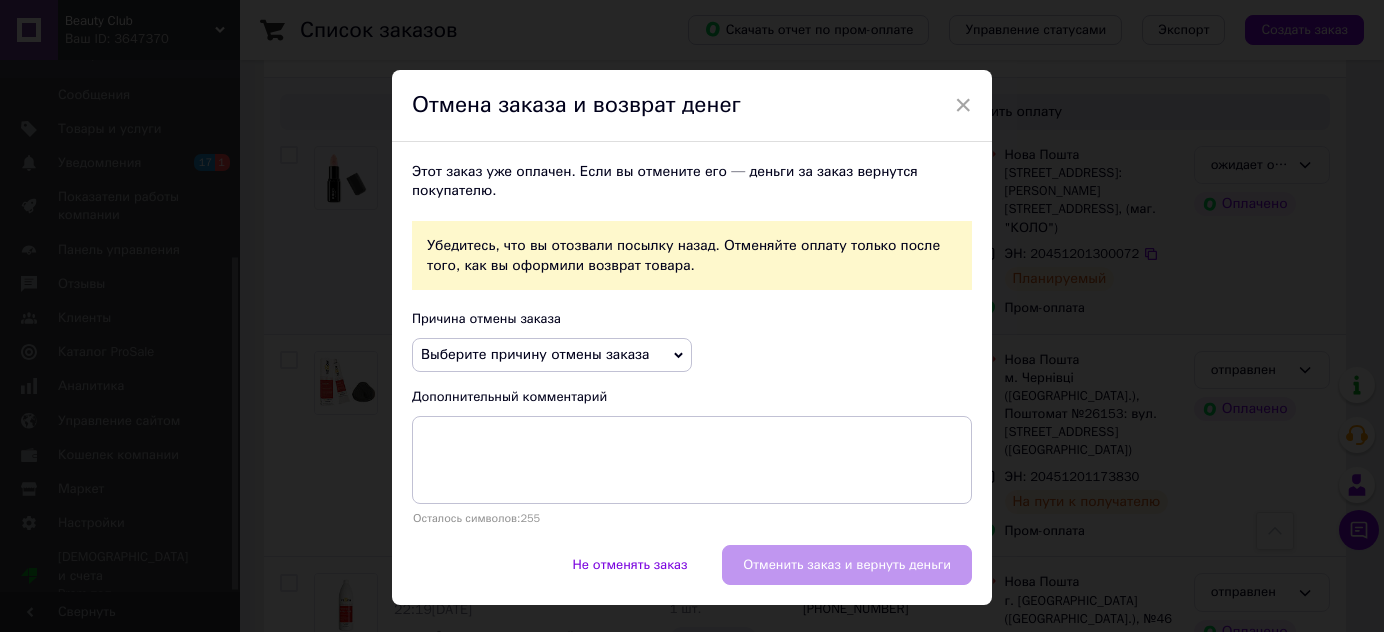 click 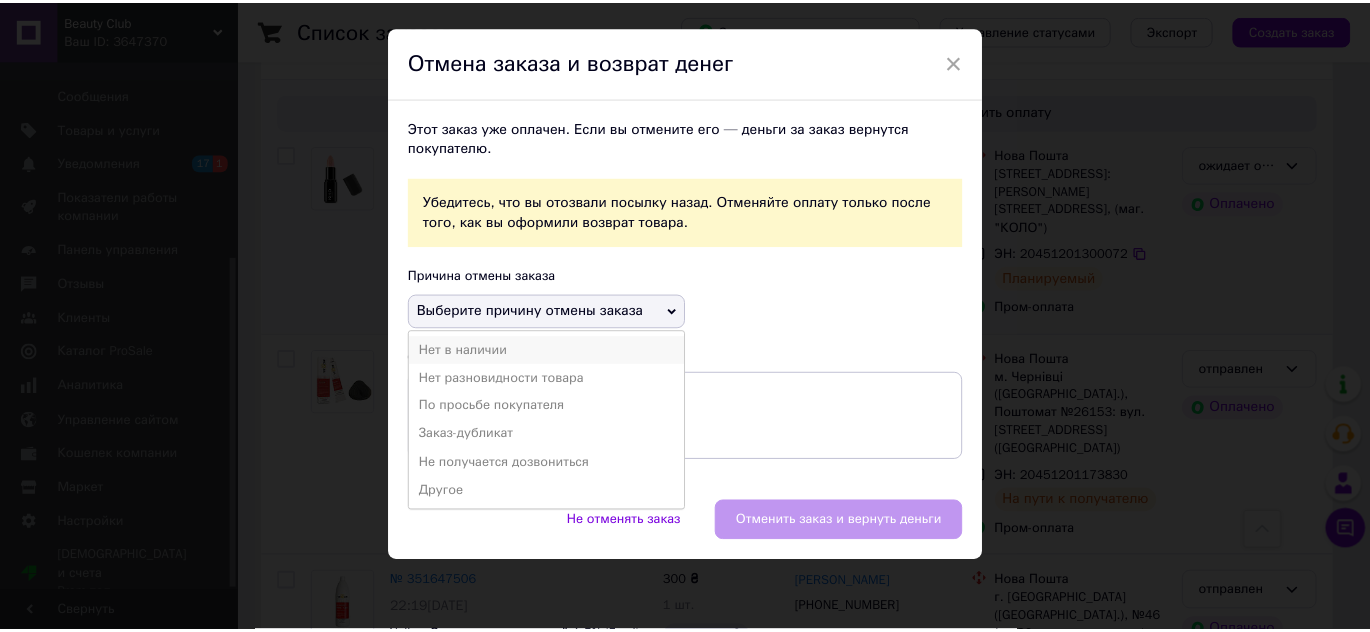 scroll, scrollTop: 86, scrollLeft: 0, axis: vertical 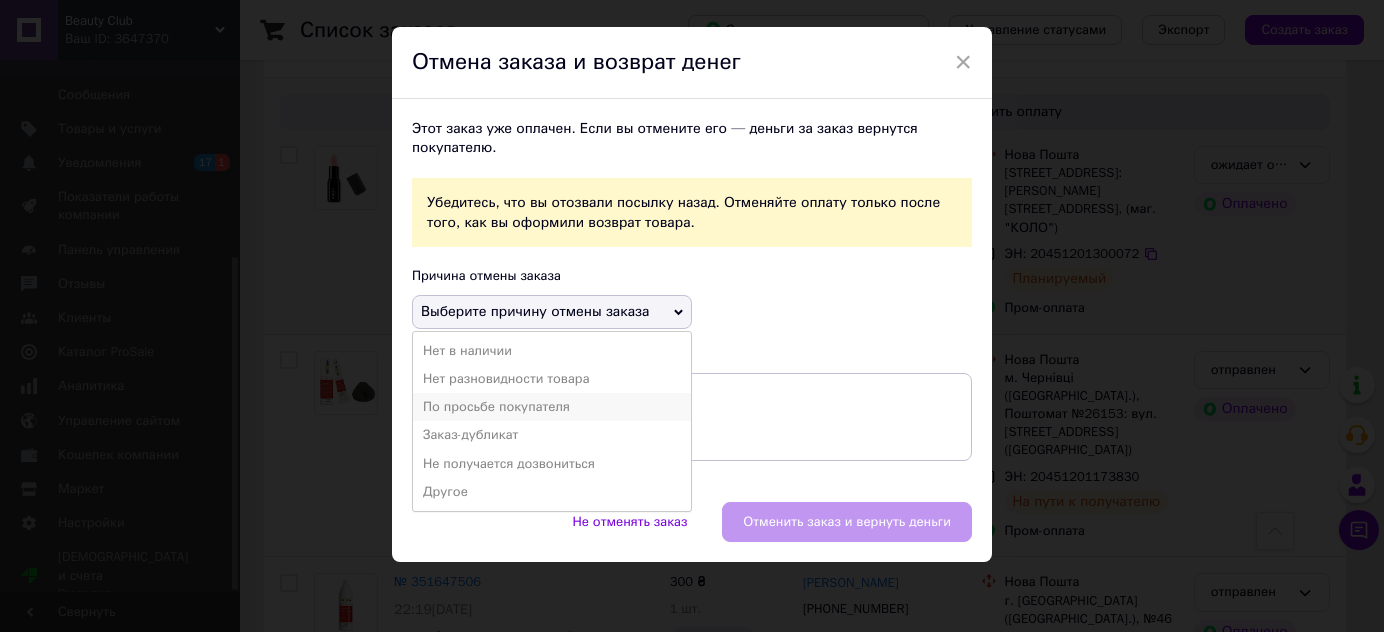 click on "По просьбе покупателя" at bounding box center (552, 407) 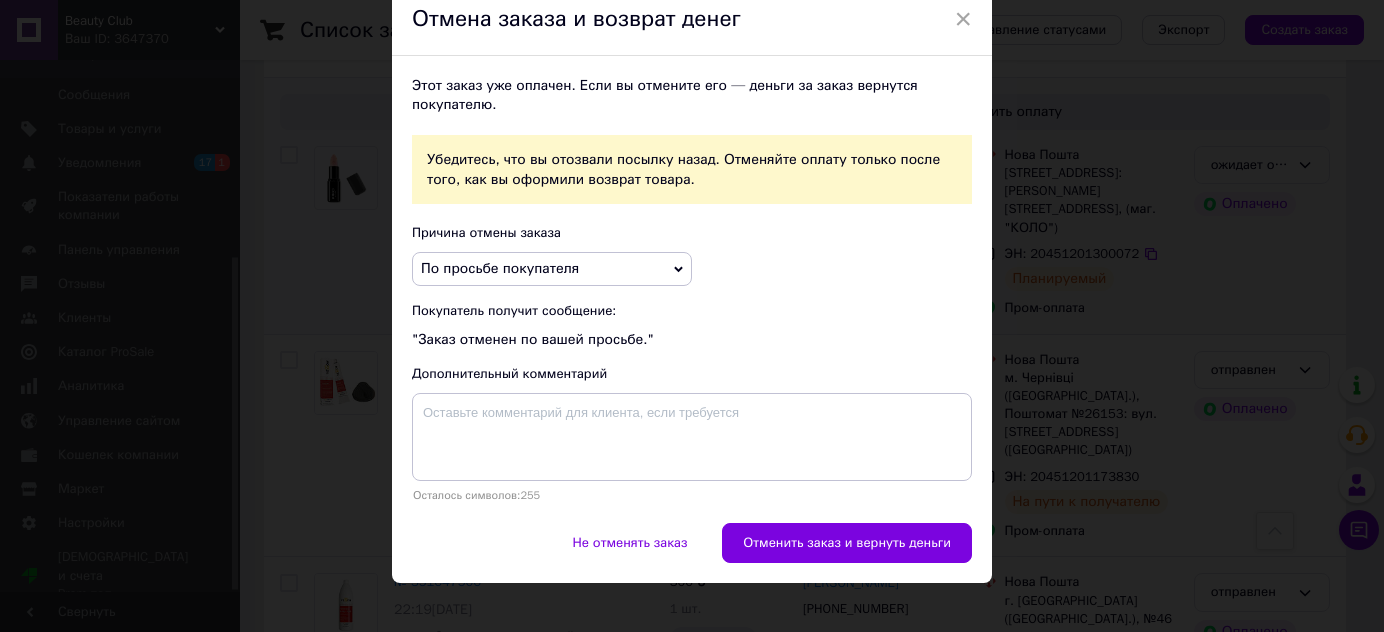 click on "Отменить заказ и вернуть деньги" at bounding box center [847, 543] 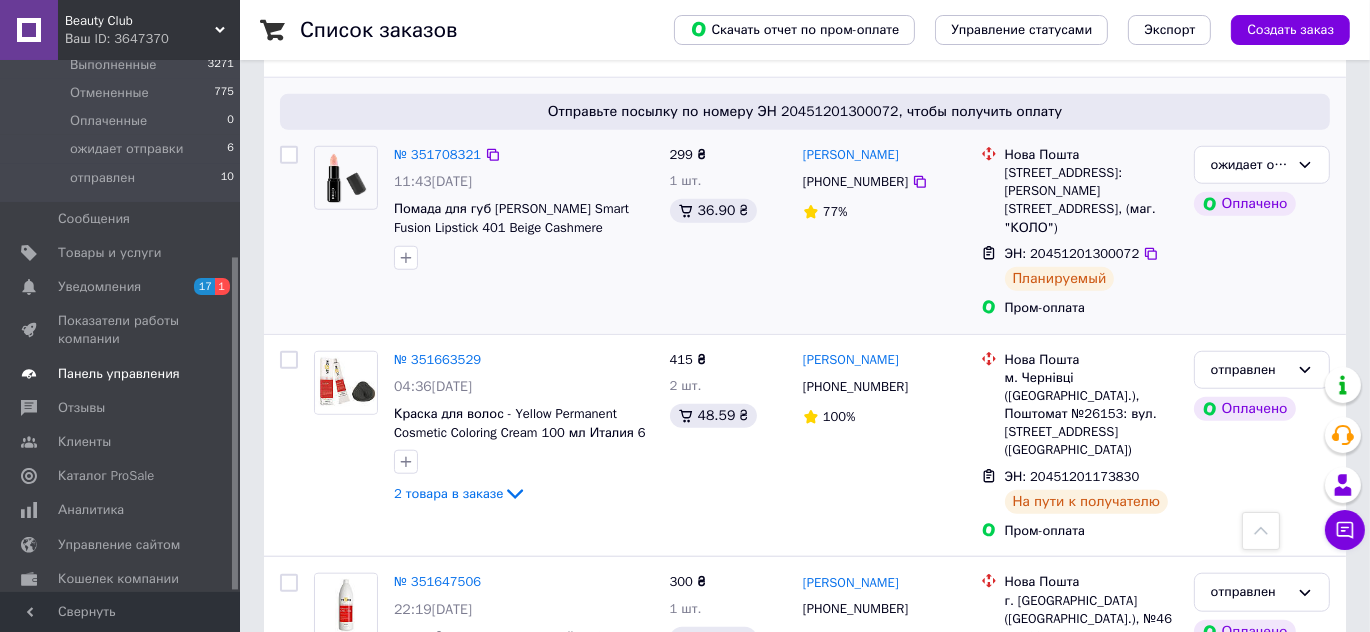 scroll, scrollTop: 41, scrollLeft: 0, axis: vertical 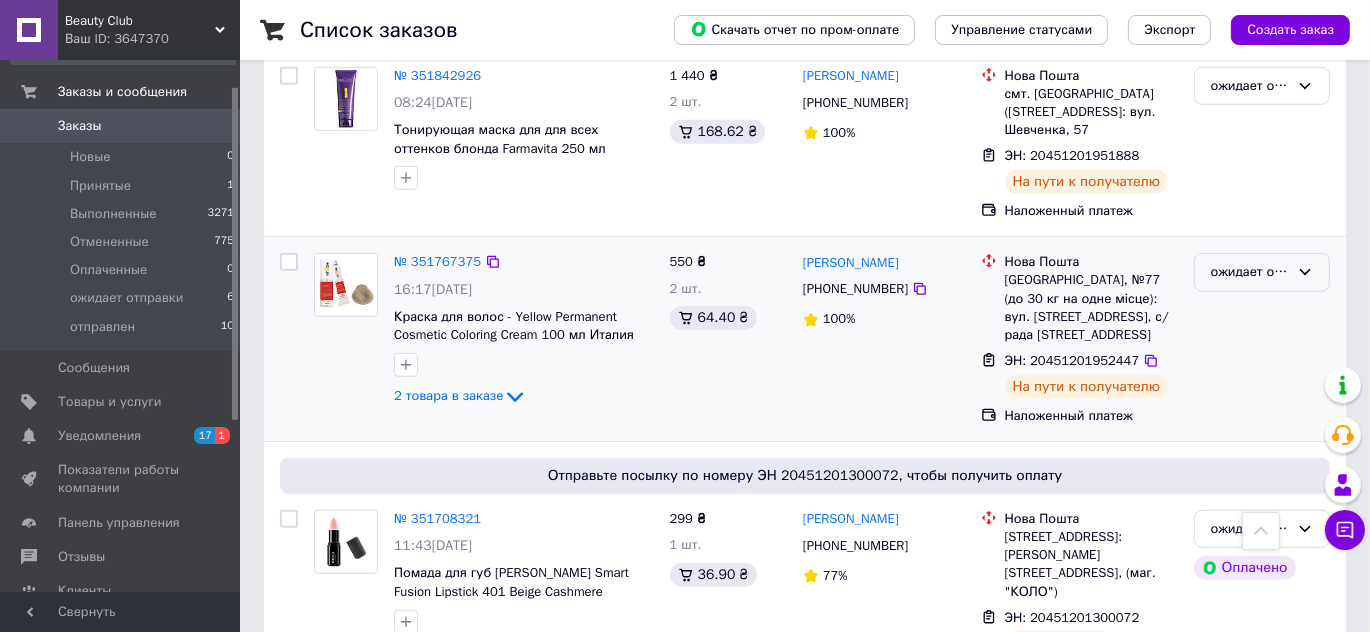 click 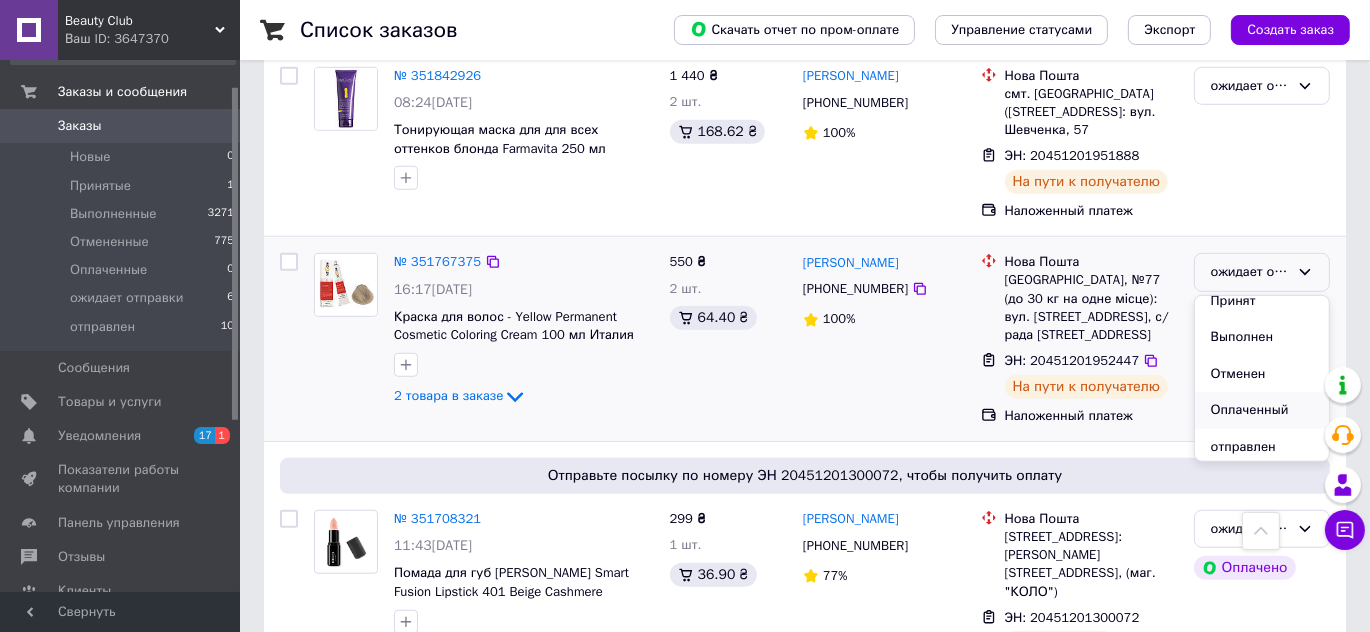 scroll, scrollTop: 16, scrollLeft: 0, axis: vertical 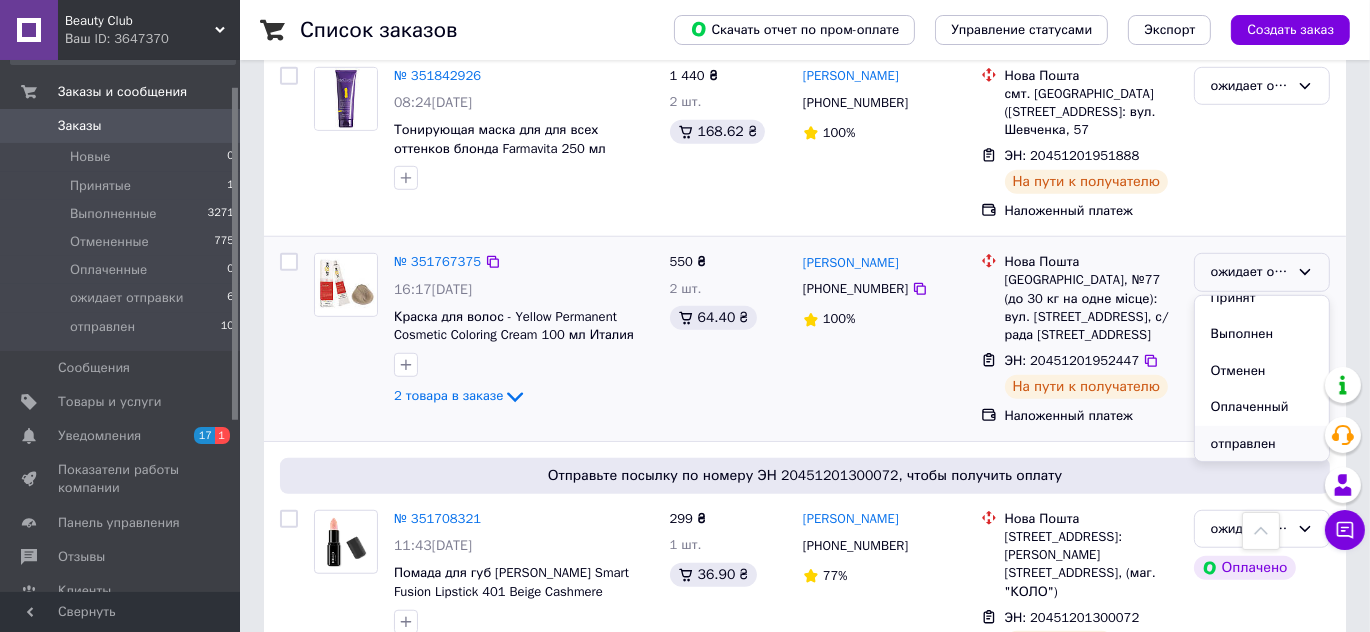 click on "отправлен" at bounding box center (1262, 444) 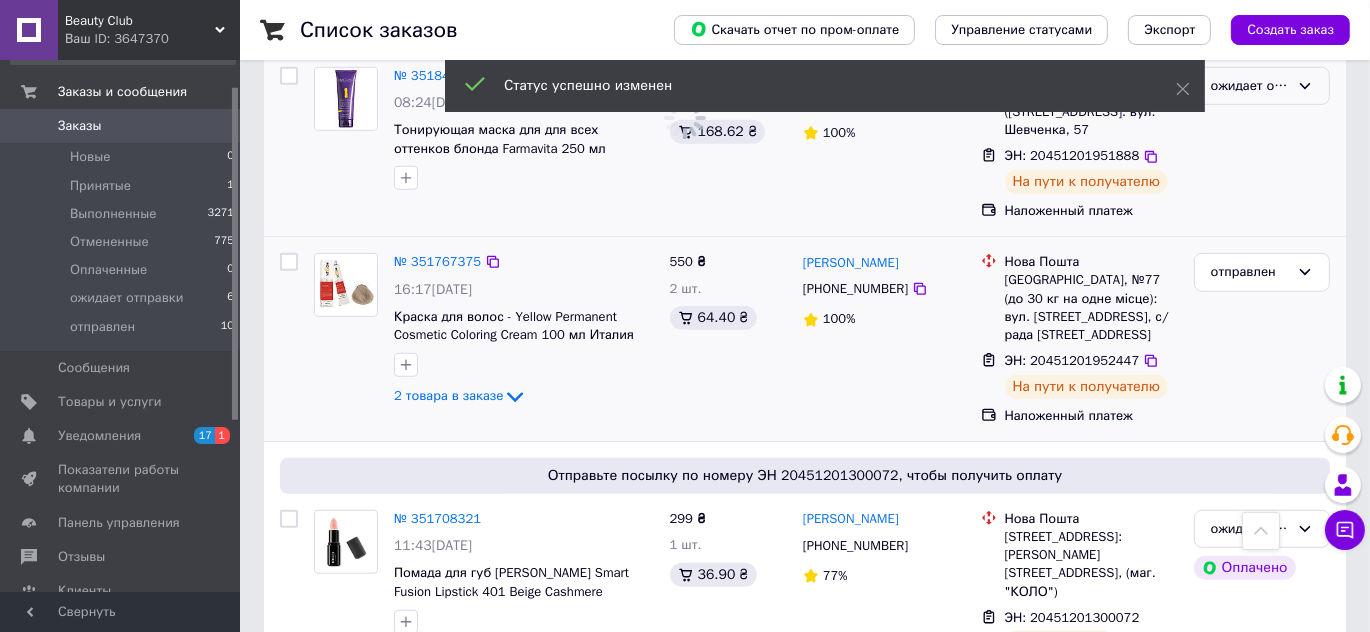 click 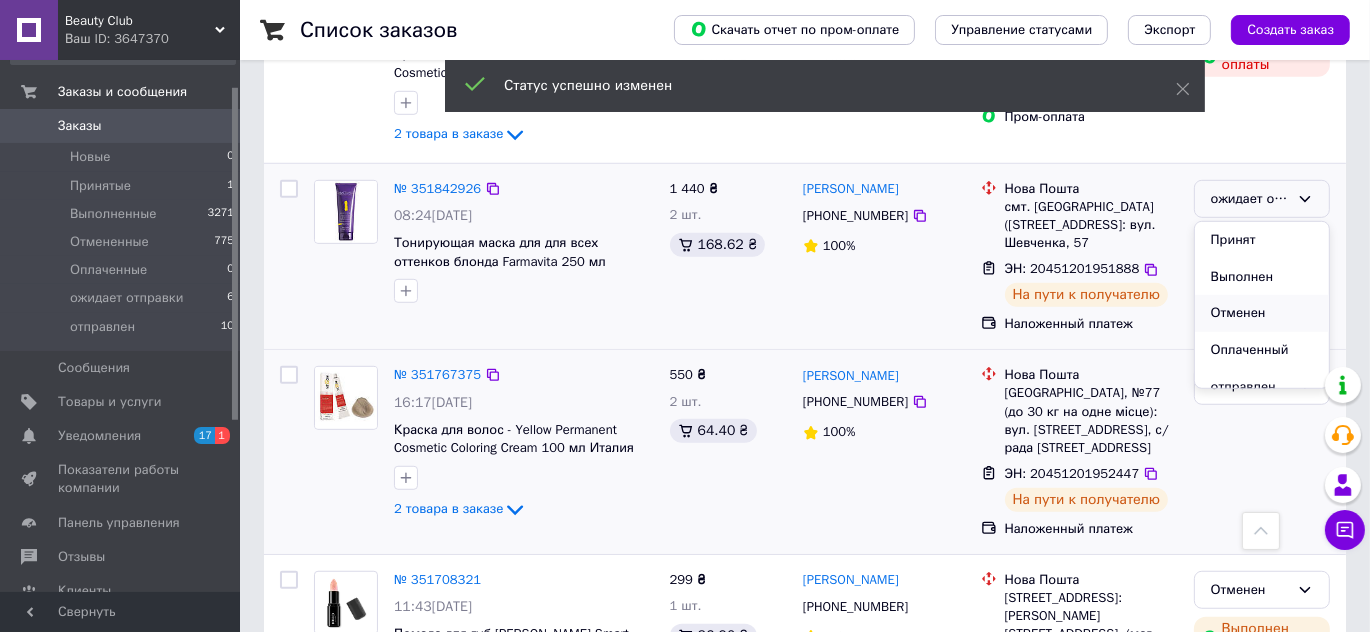 scroll, scrollTop: 1363, scrollLeft: 0, axis: vertical 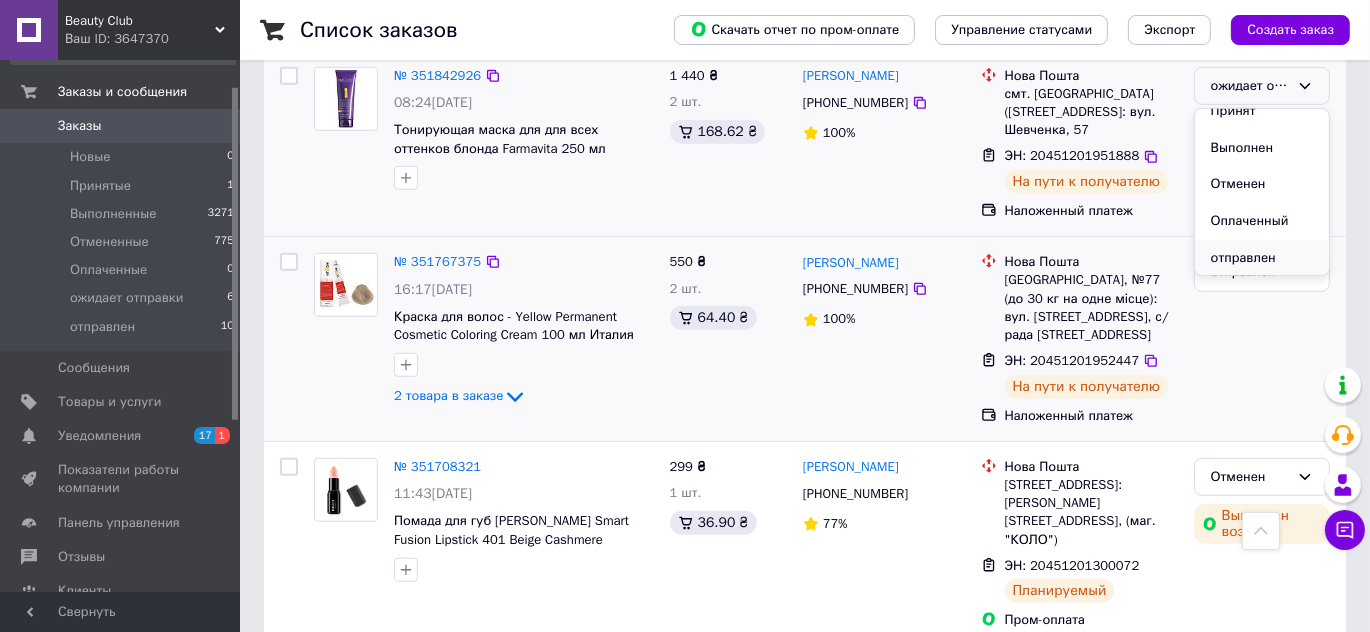 click on "отправлен" at bounding box center (1262, 258) 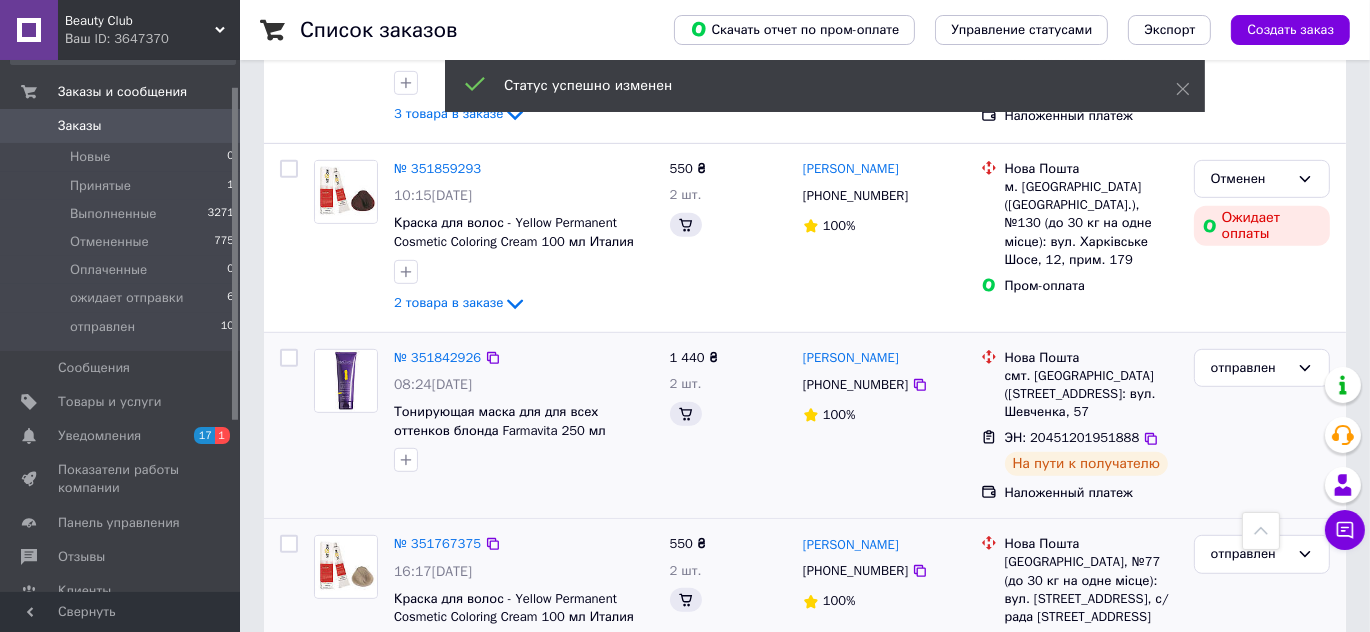 scroll, scrollTop: 1090, scrollLeft: 0, axis: vertical 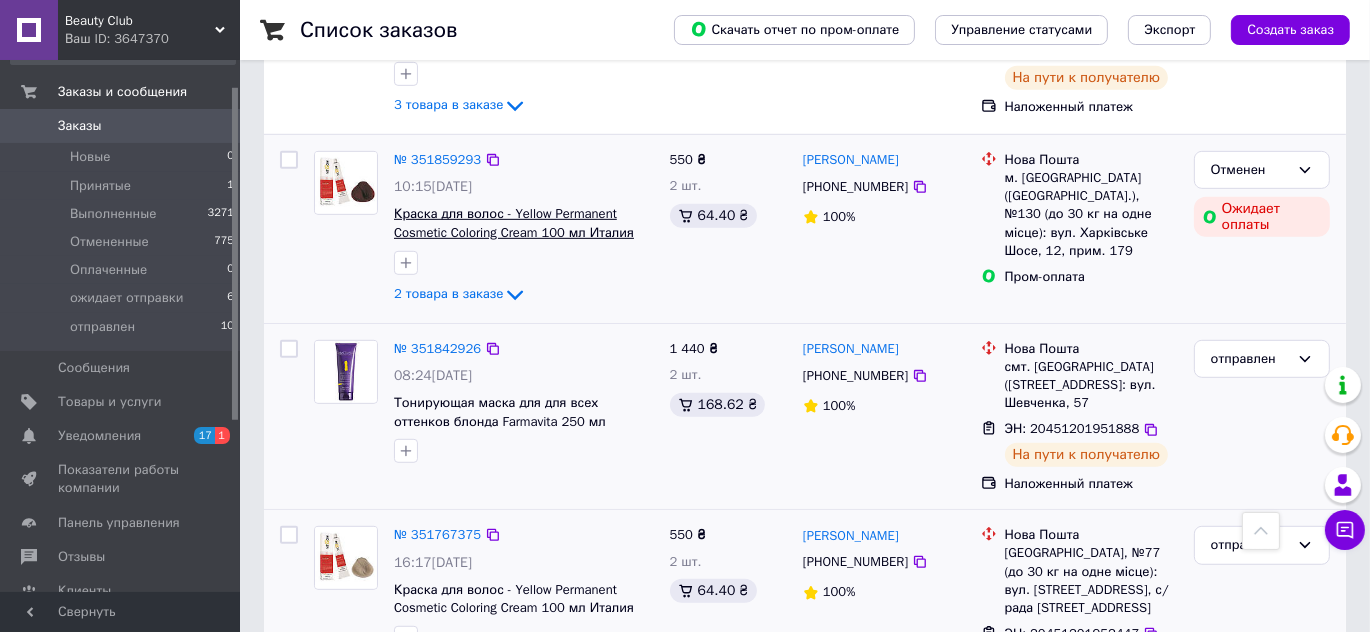 click on "Краска для волос - Yellow Permanent Cosmetic Coloring Cream 100 мл Италия 5.66S світлий шатен суперінтенсивний червоний" at bounding box center (515, 241) 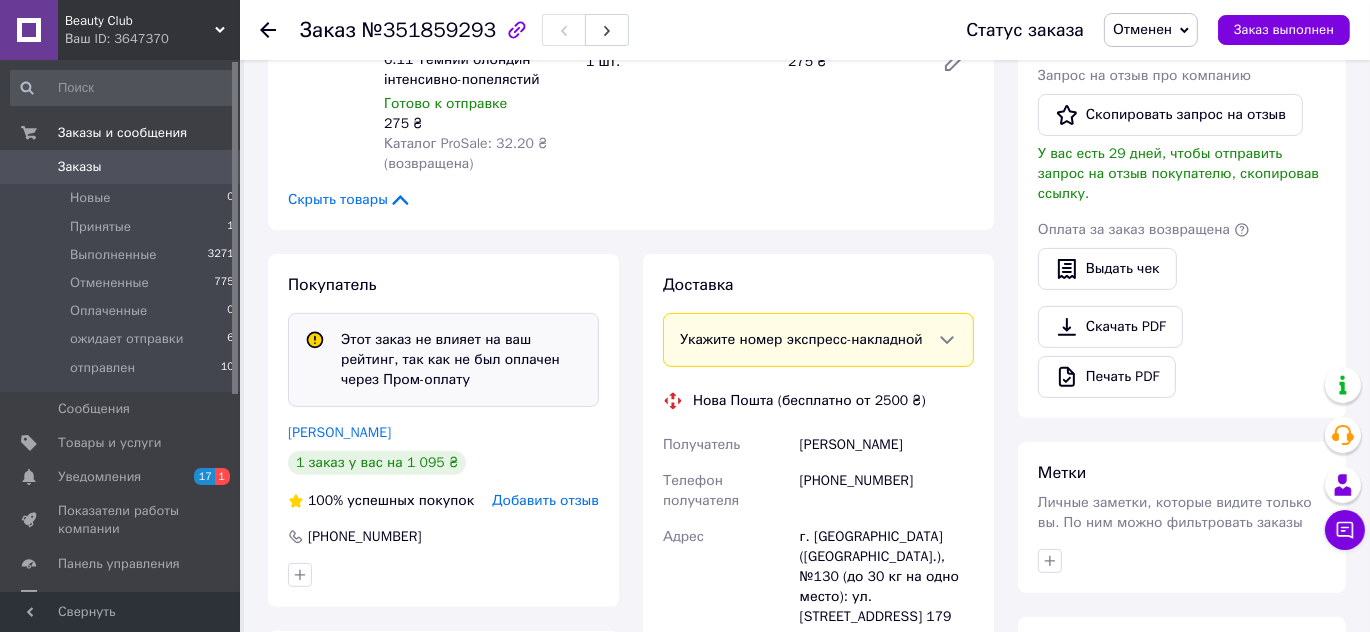 scroll, scrollTop: 454, scrollLeft: 0, axis: vertical 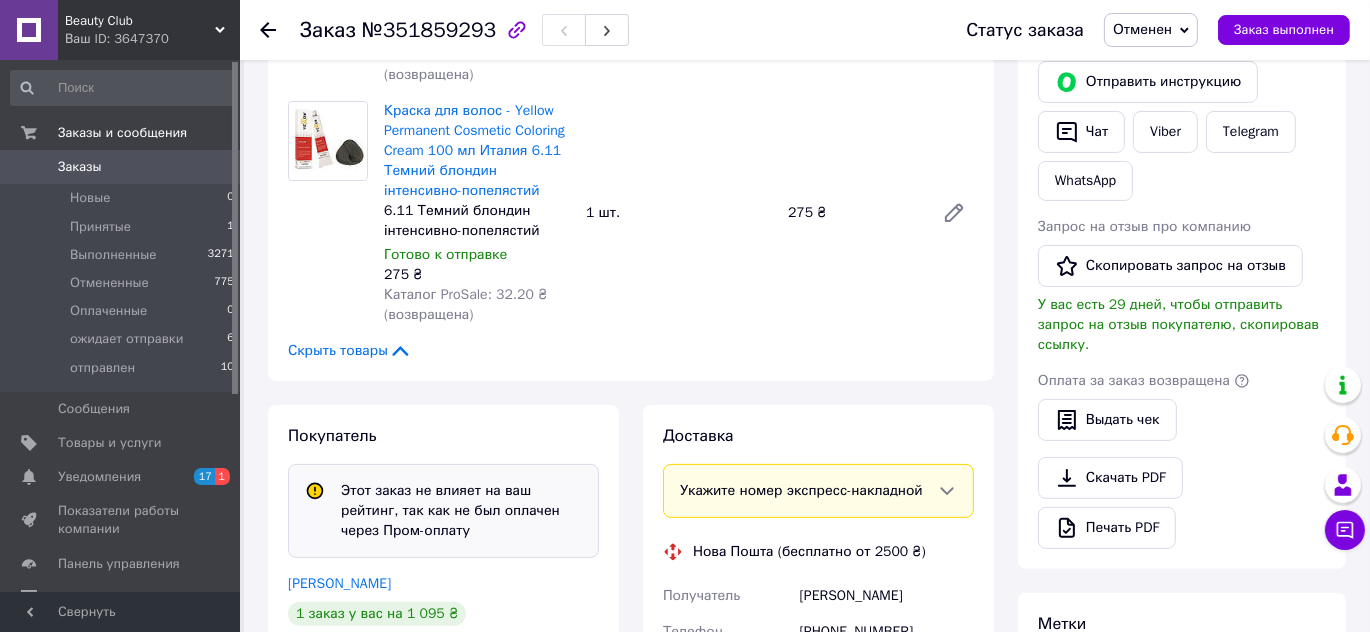click 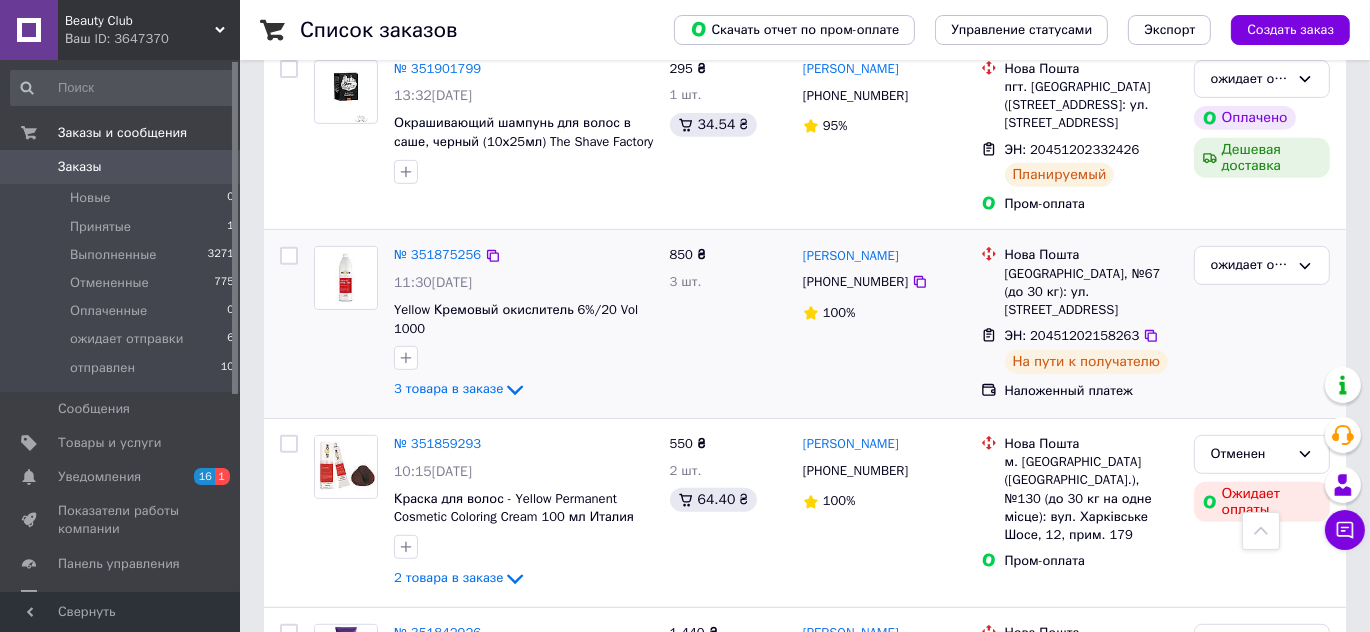 scroll, scrollTop: 818, scrollLeft: 0, axis: vertical 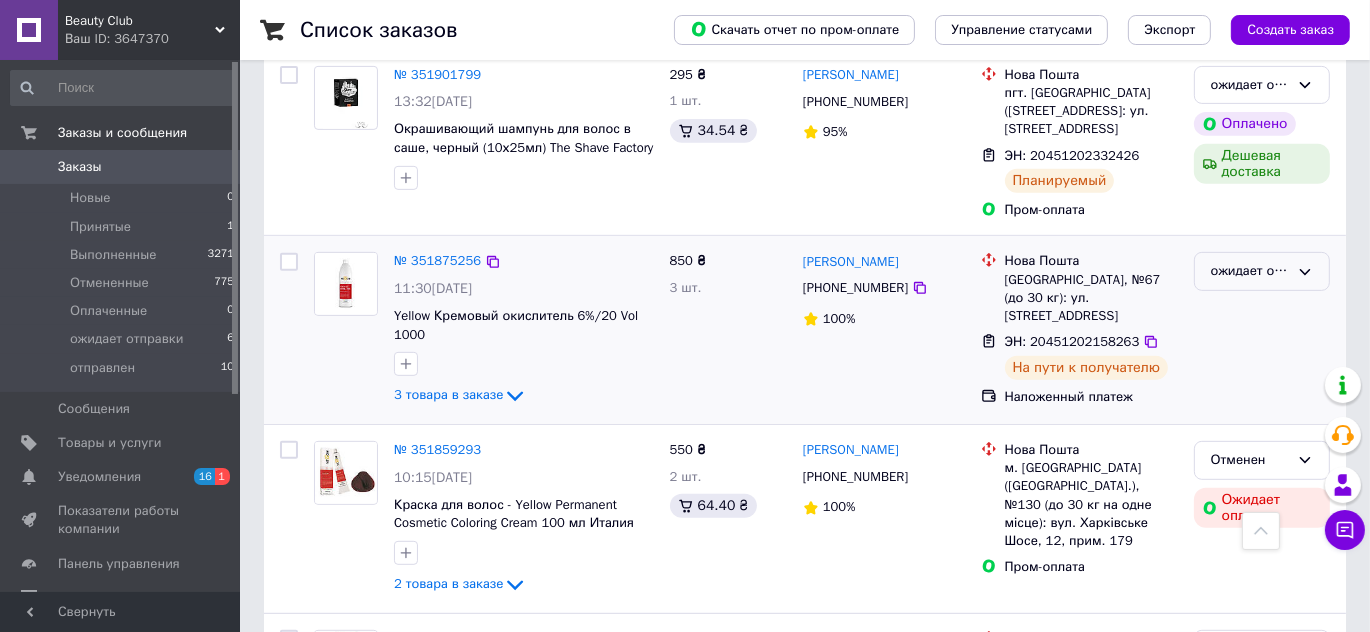 click 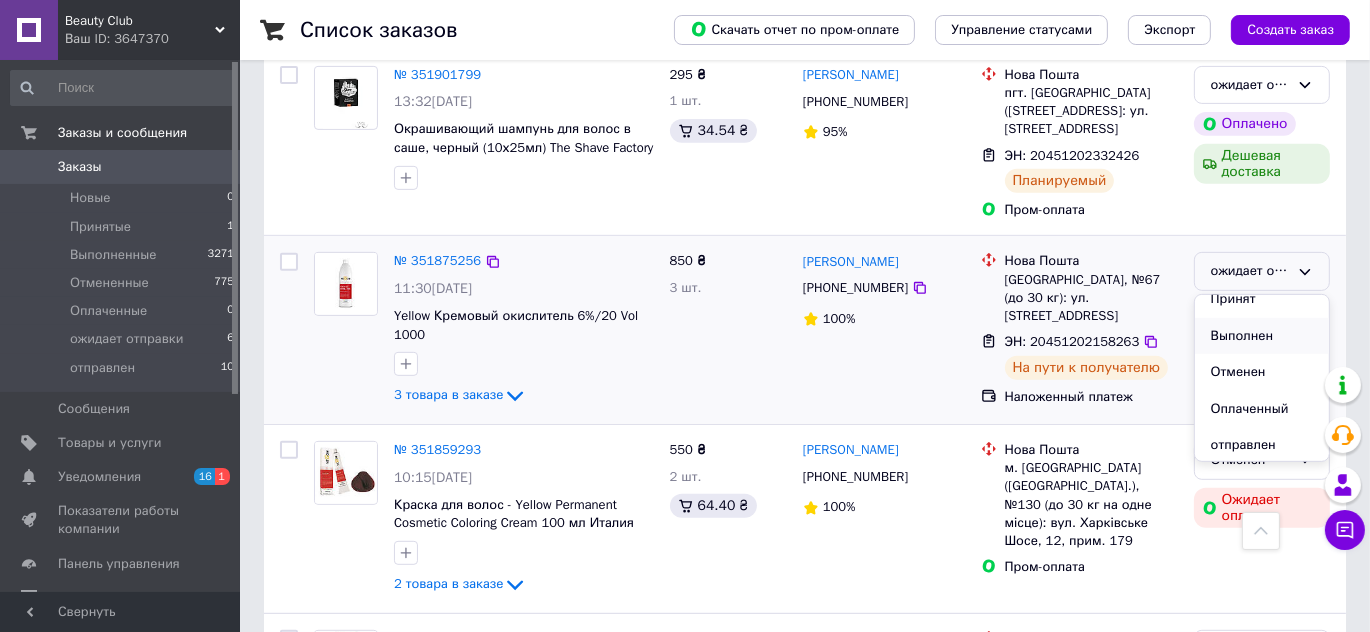 scroll, scrollTop: 16, scrollLeft: 0, axis: vertical 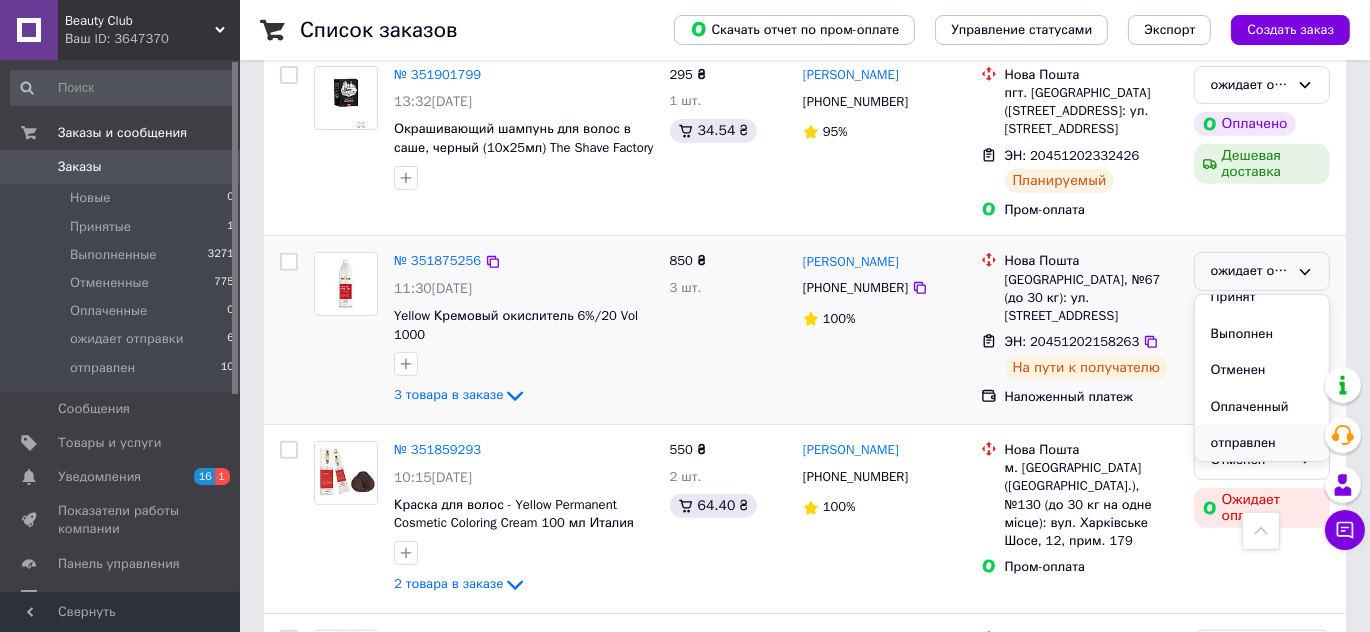 click on "отправлен" at bounding box center [1262, 443] 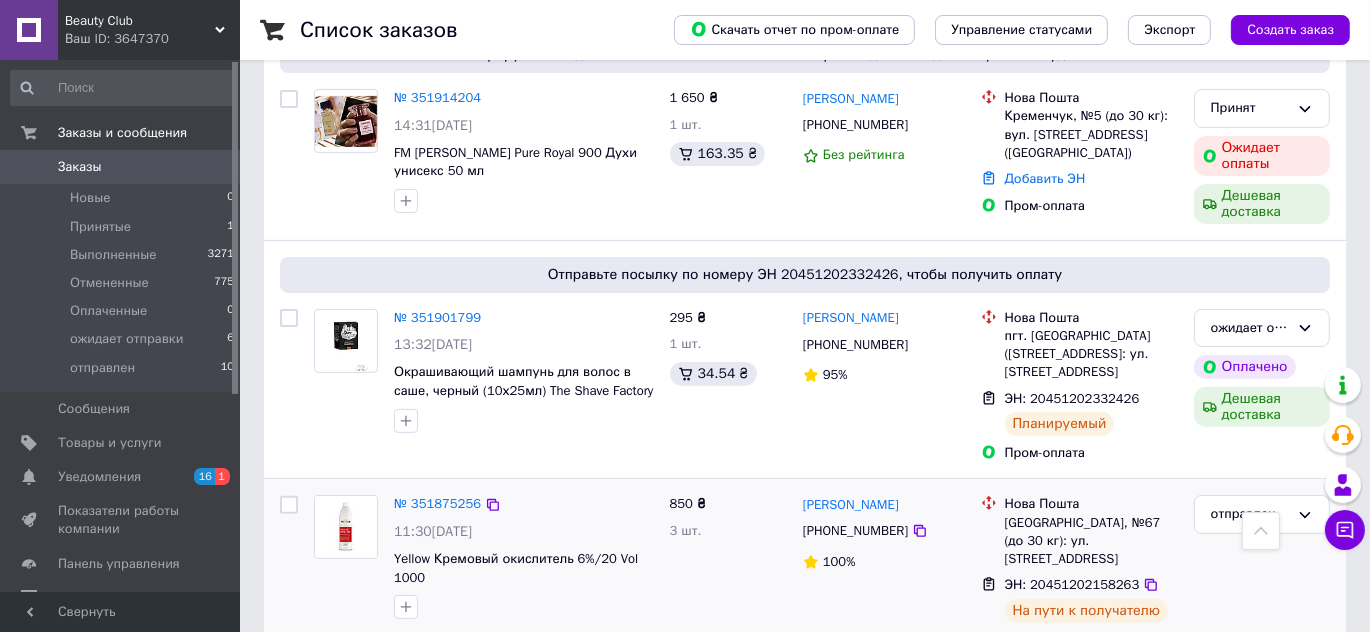 scroll, scrollTop: 454, scrollLeft: 0, axis: vertical 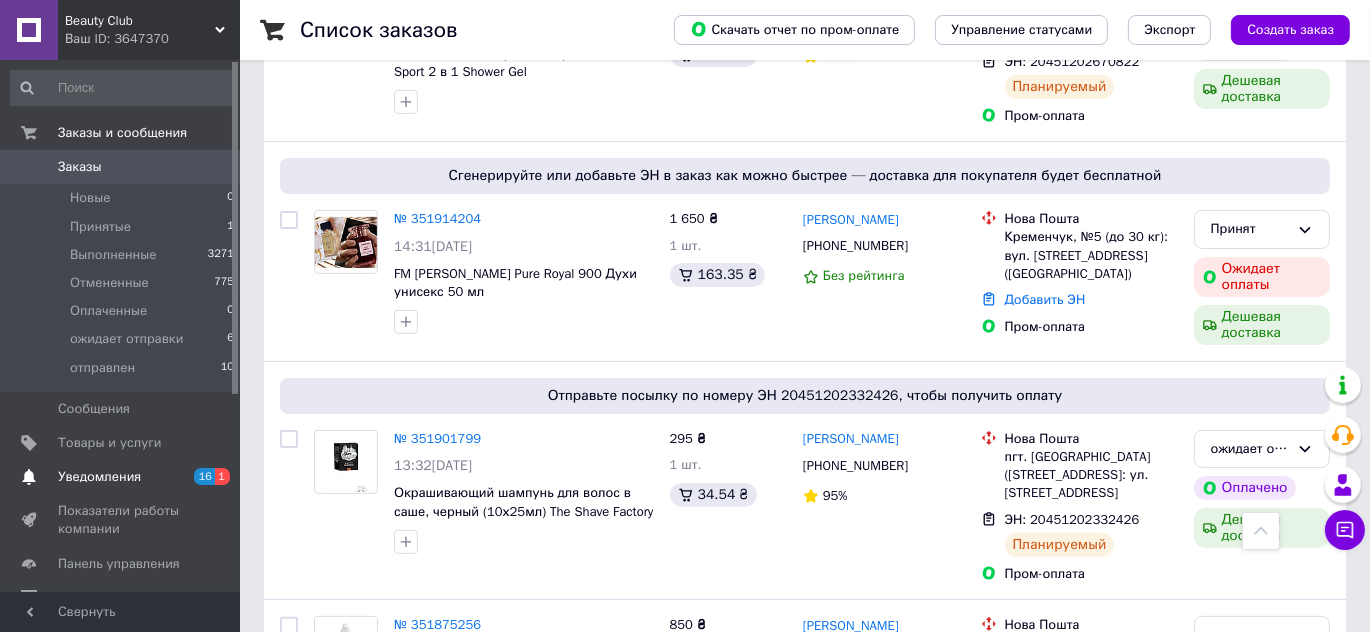 click on "Уведомления" at bounding box center [99, 477] 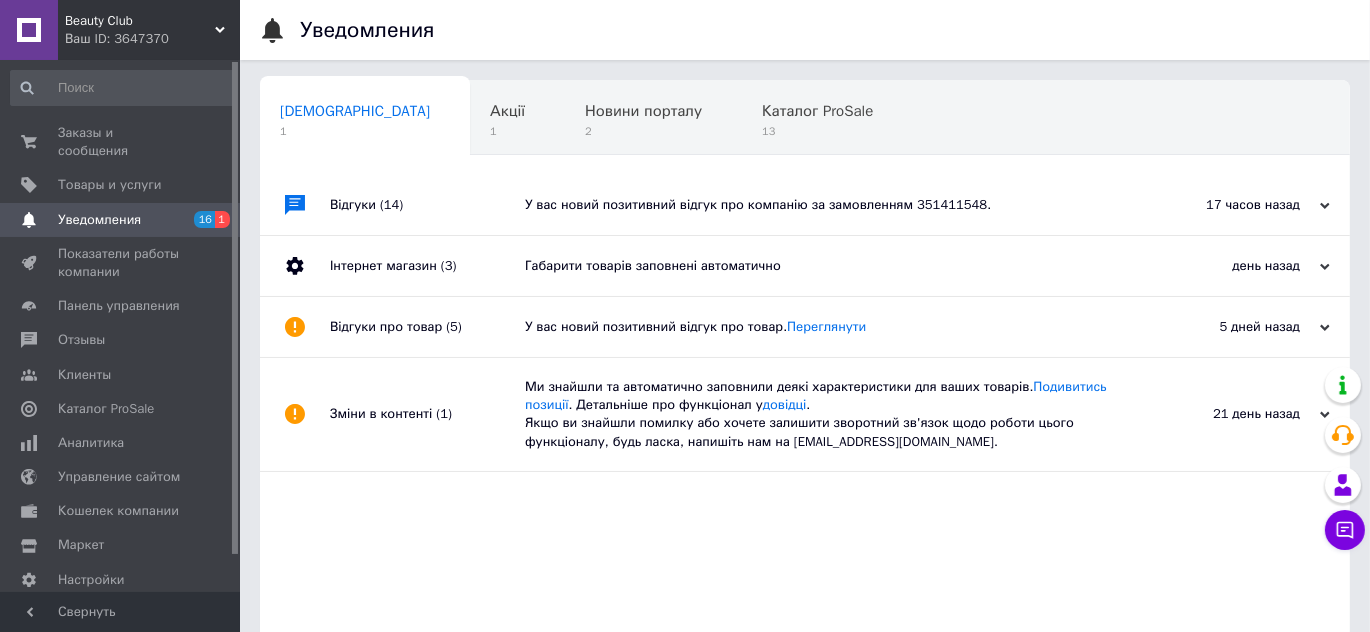 click on "У вас новий позитивний відгук про компанію за замовленням 351411548." at bounding box center [827, 205] 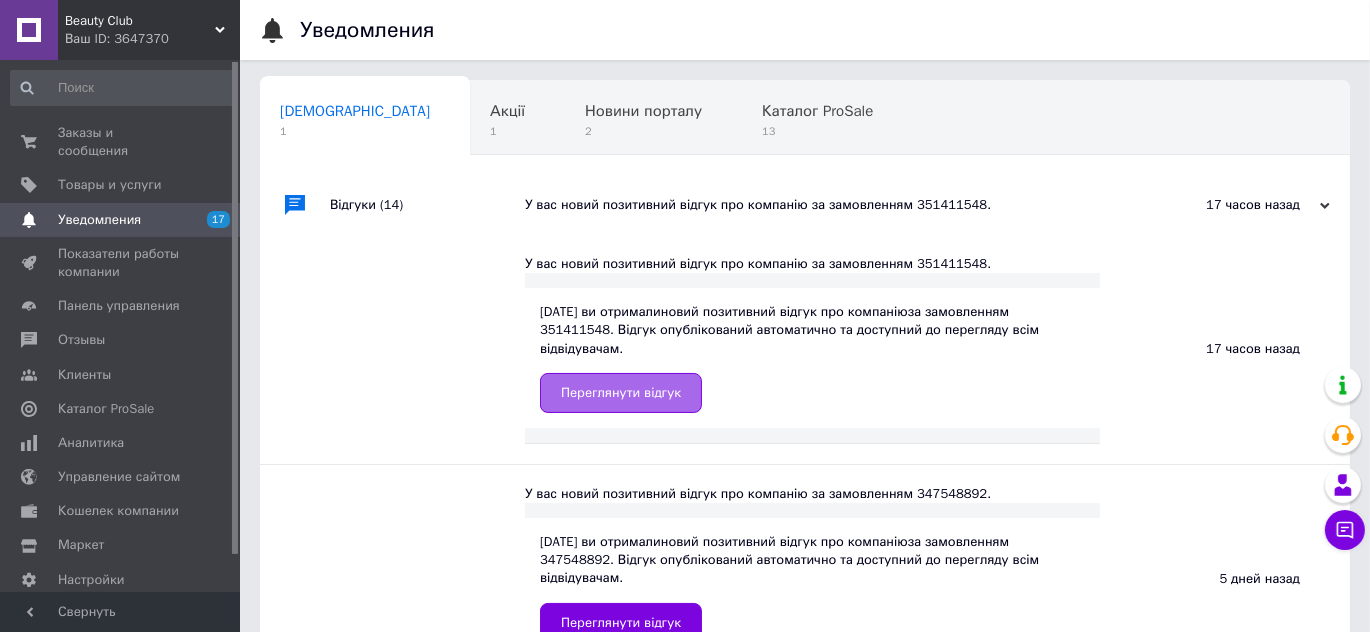 click on "Переглянути відгук" at bounding box center [621, 393] 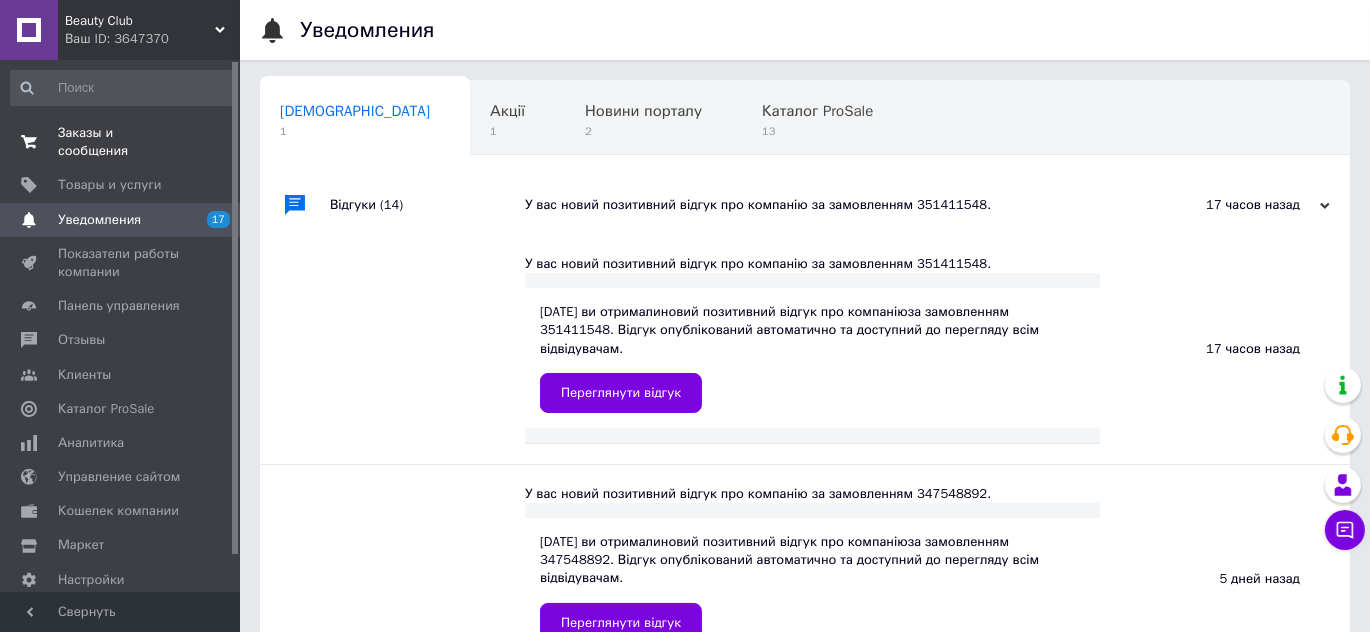 click on "Заказы и сообщения" at bounding box center [121, 142] 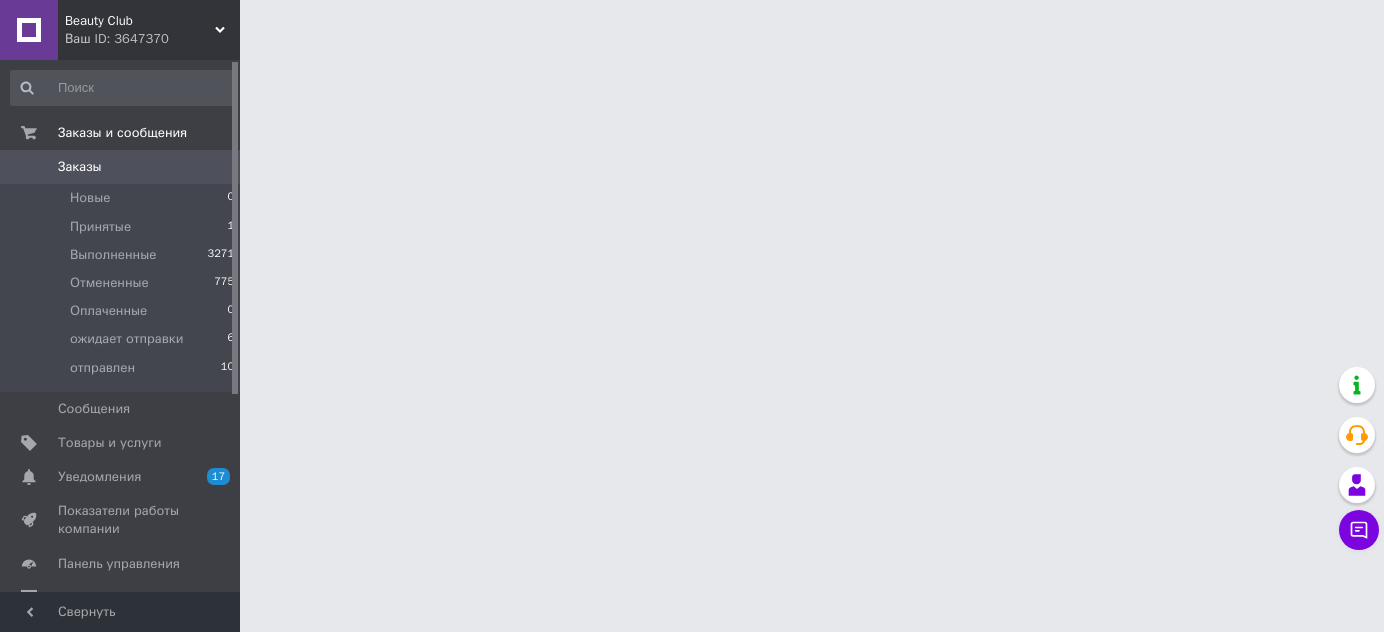 click on "Заказы" at bounding box center (80, 167) 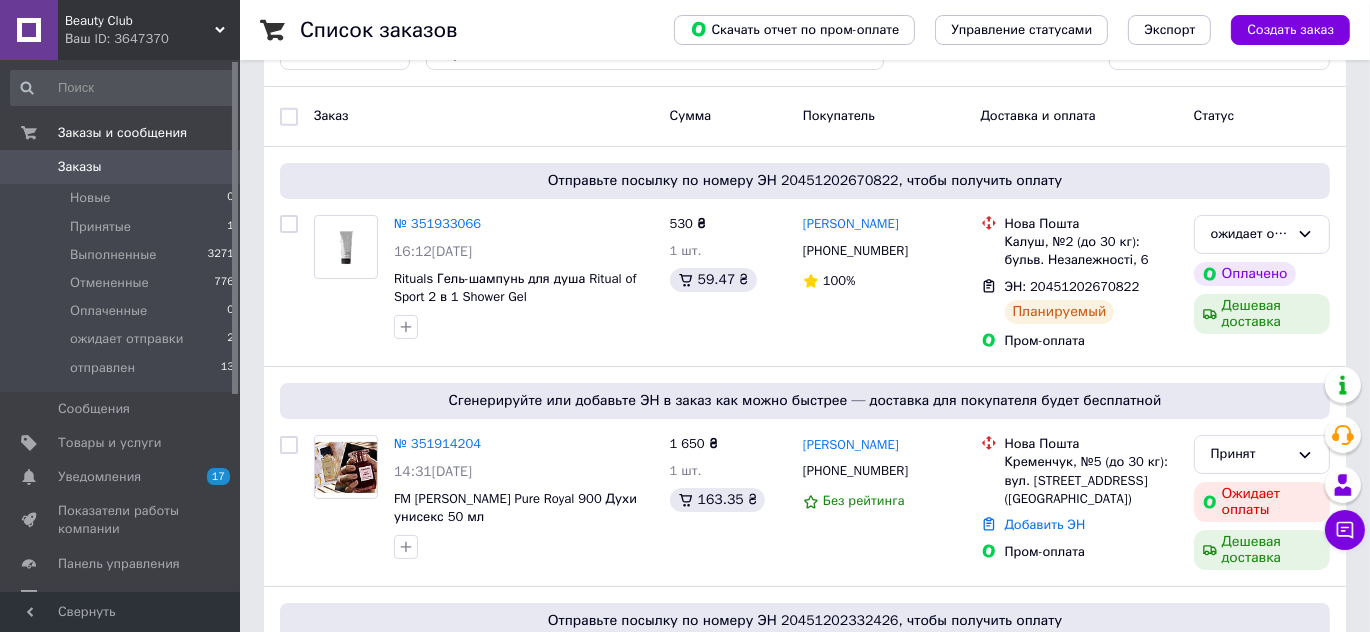scroll, scrollTop: 272, scrollLeft: 0, axis: vertical 